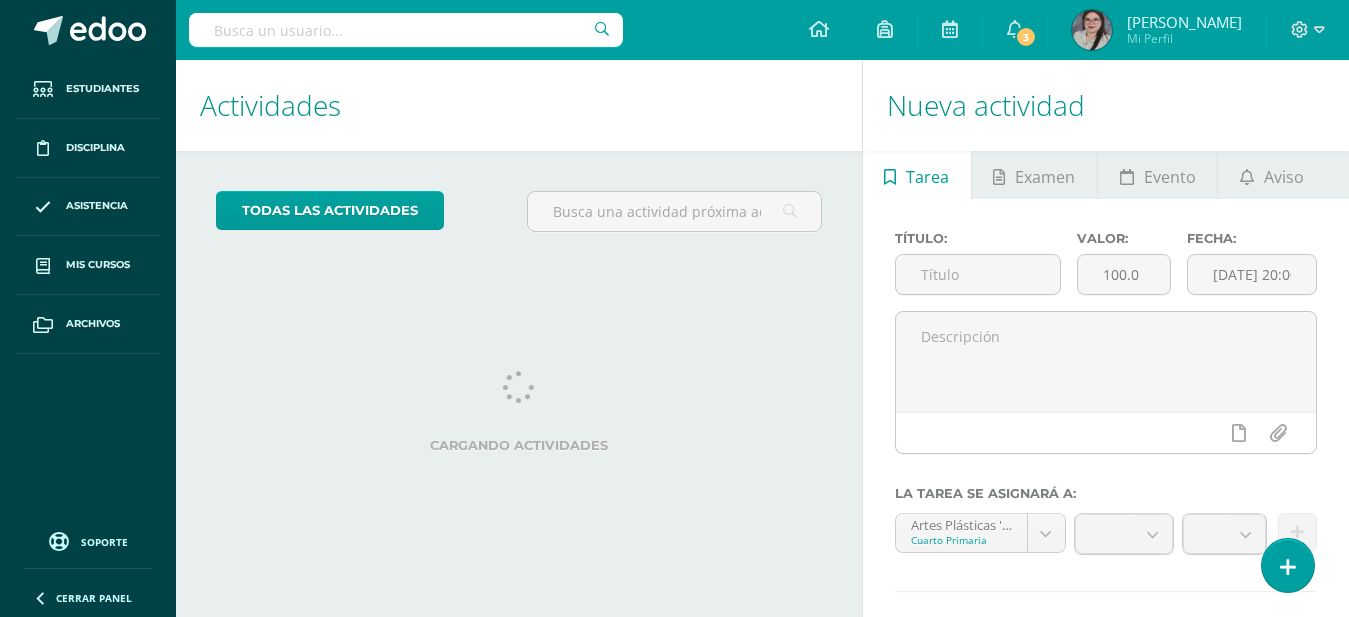 scroll, scrollTop: 0, scrollLeft: 0, axis: both 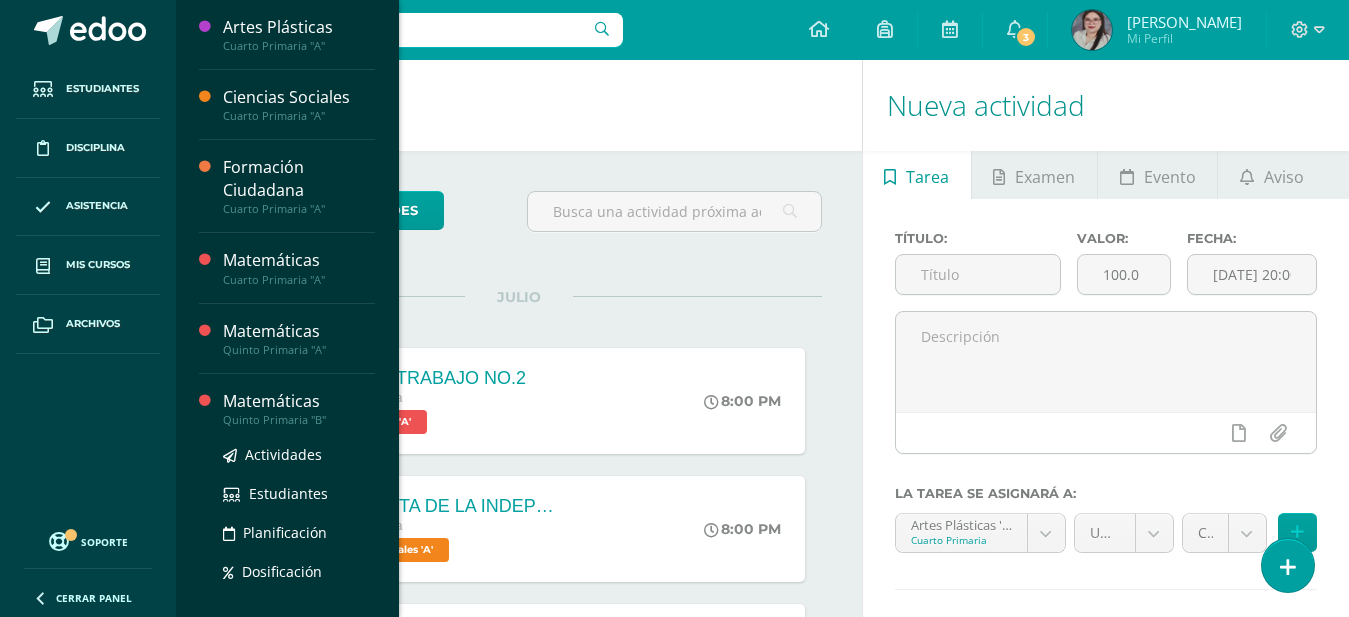 click on "Matemáticas" at bounding box center (299, 401) 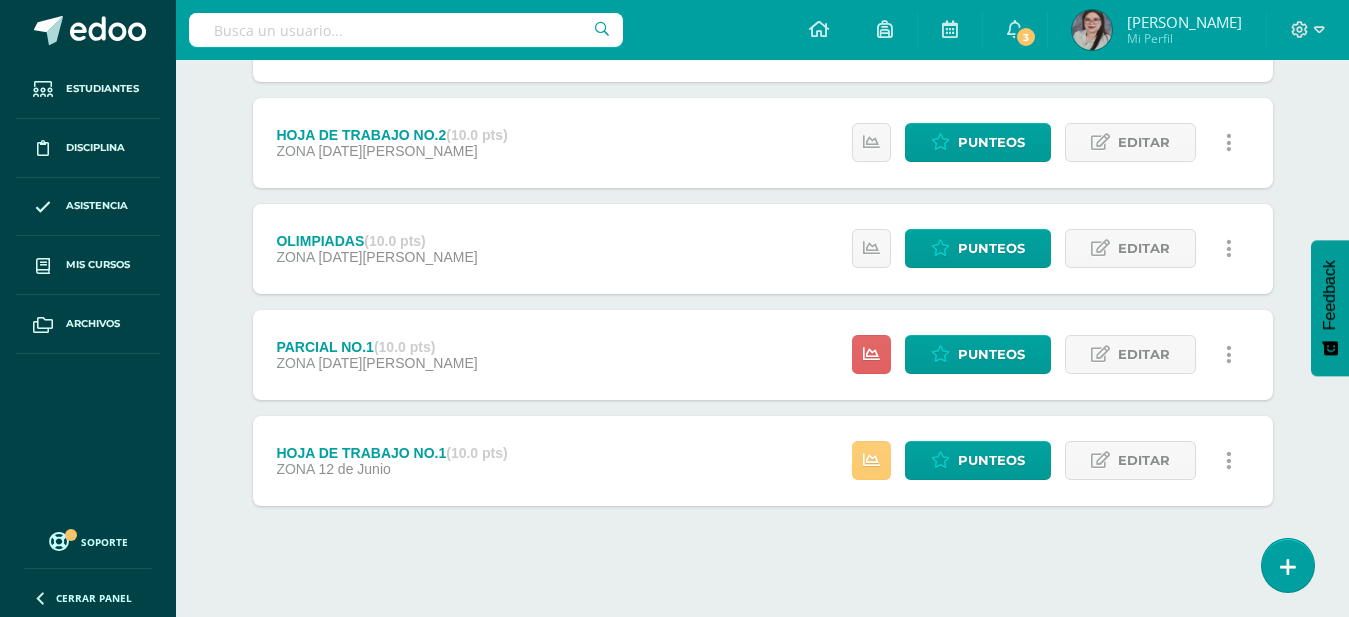 scroll, scrollTop: 886, scrollLeft: 0, axis: vertical 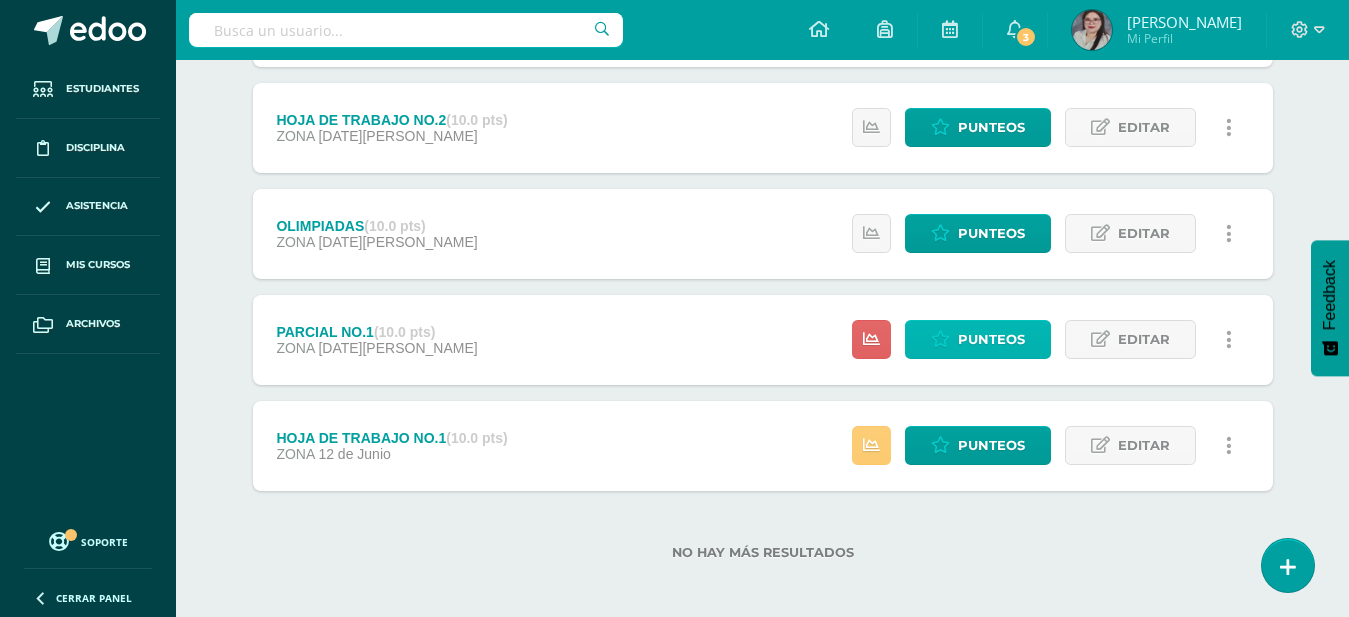 click on "Punteos" at bounding box center [991, 339] 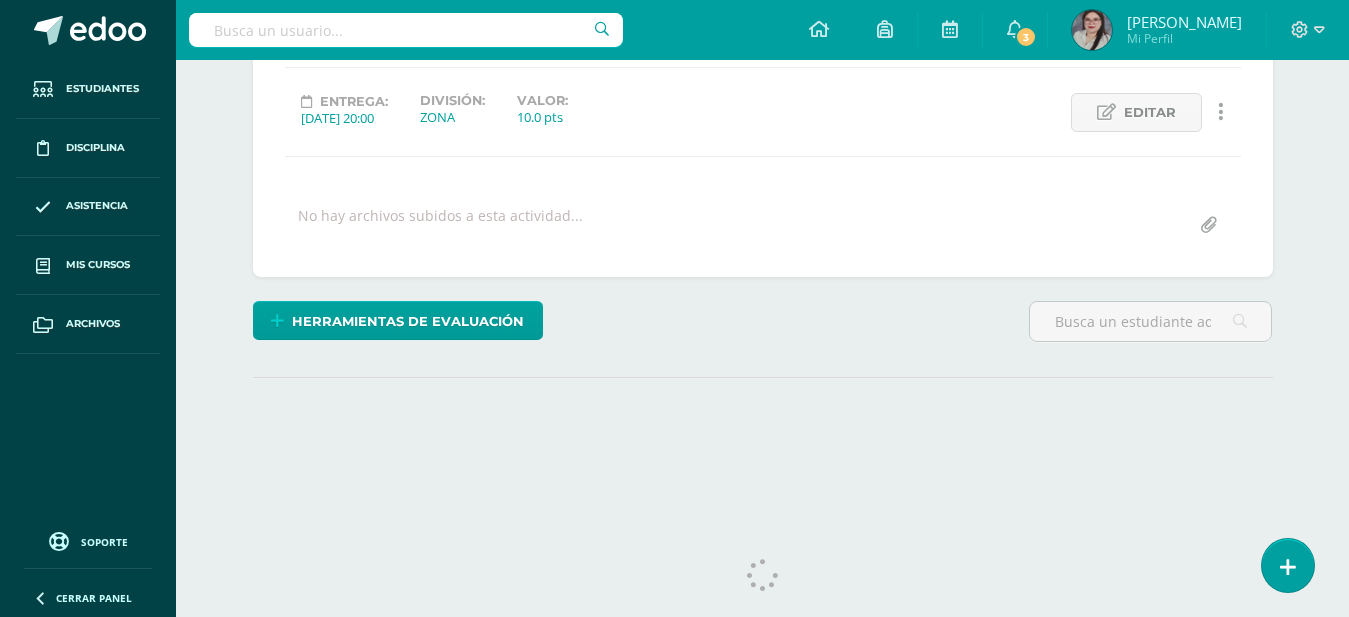 scroll, scrollTop: 291, scrollLeft: 0, axis: vertical 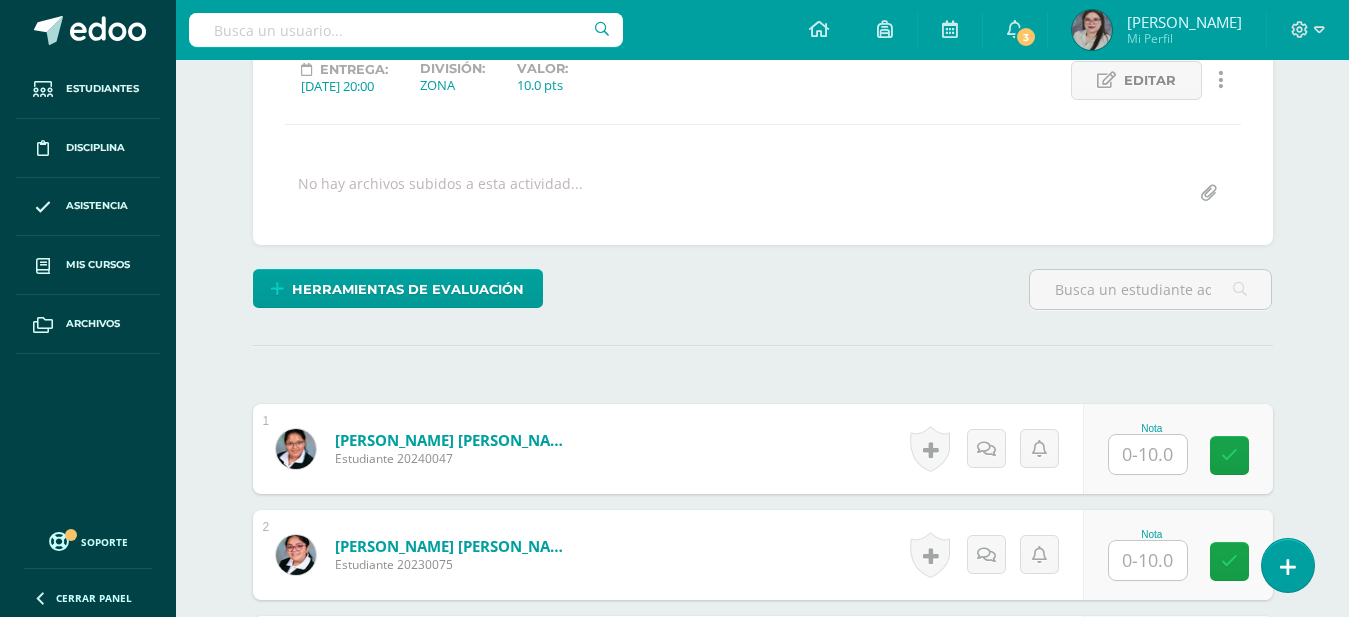 drag, startPoint x: 1138, startPoint y: 458, endPoint x: 1149, endPoint y: 414, distance: 45.35416 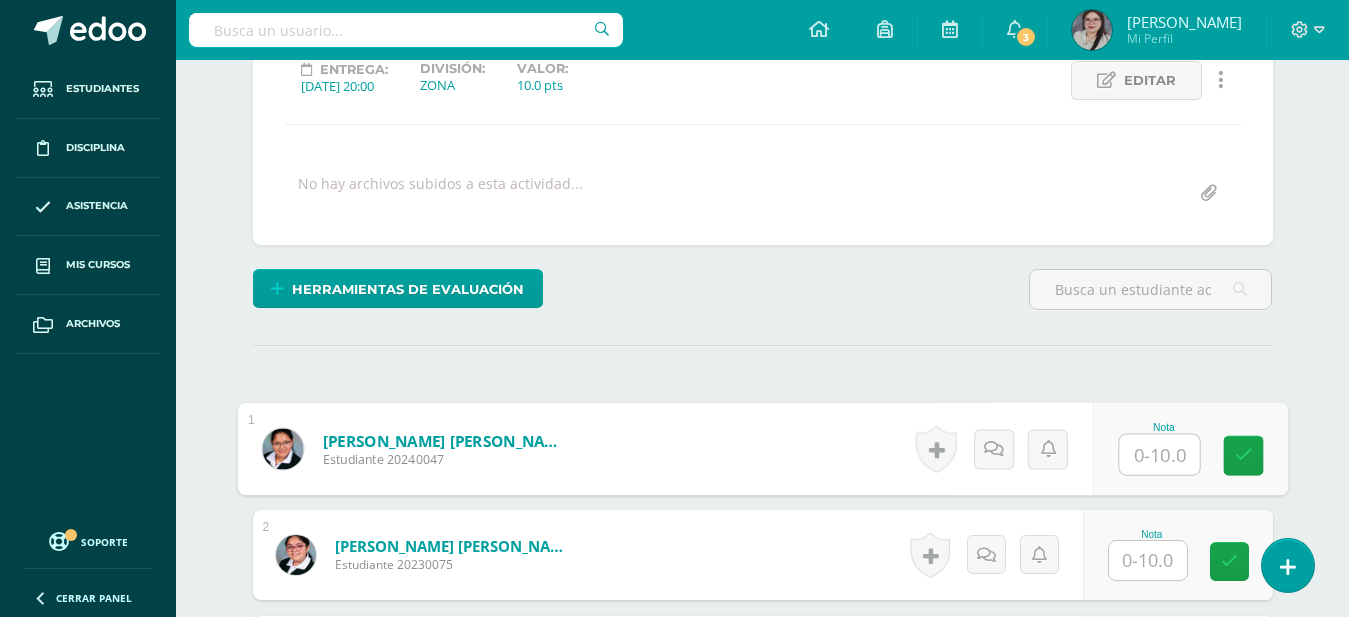 scroll, scrollTop: 292, scrollLeft: 0, axis: vertical 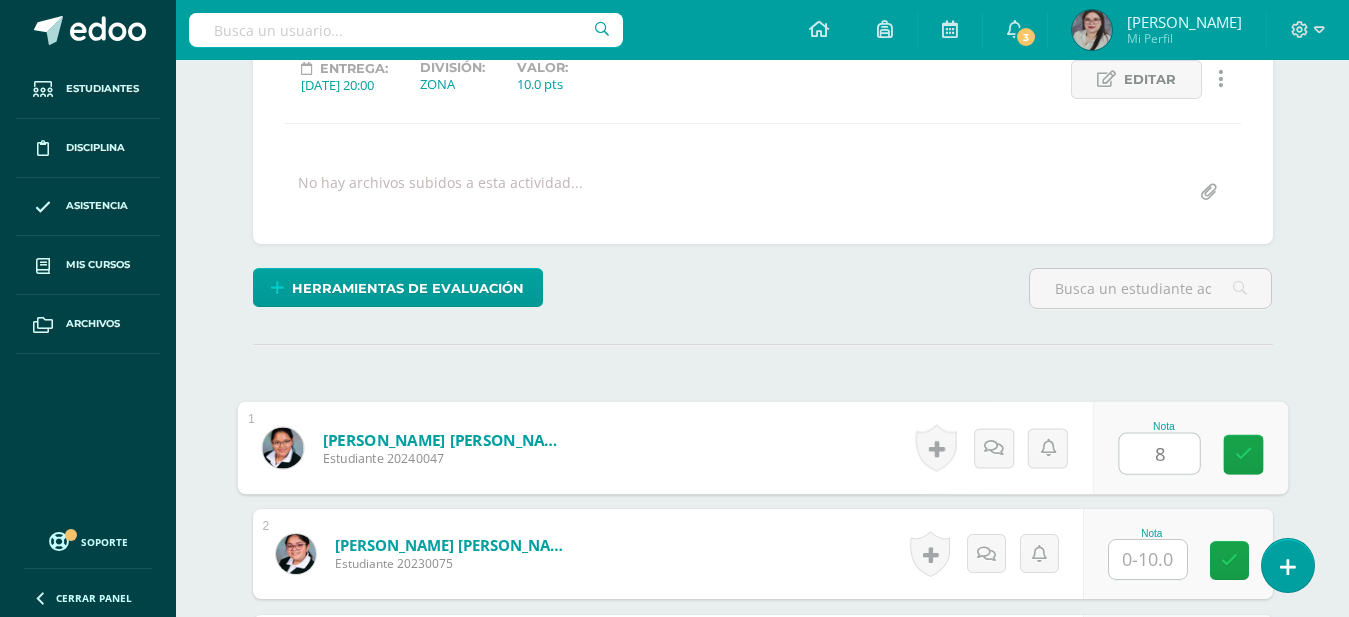 type on "8" 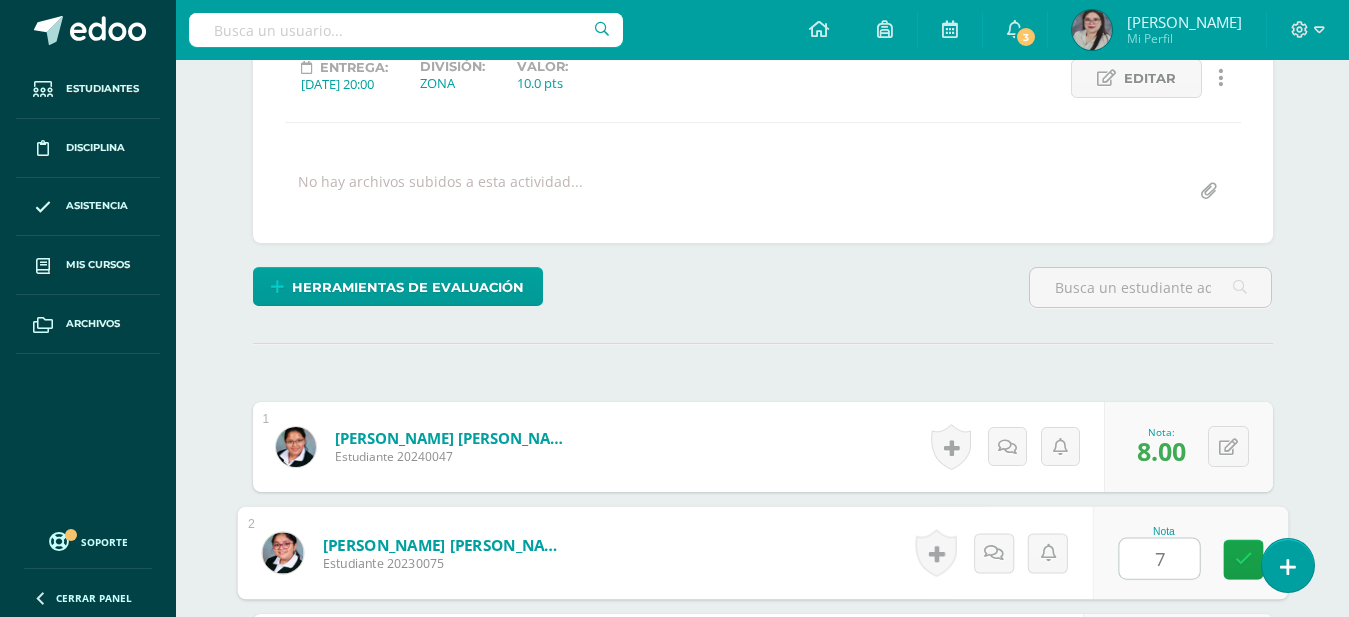 type on "7" 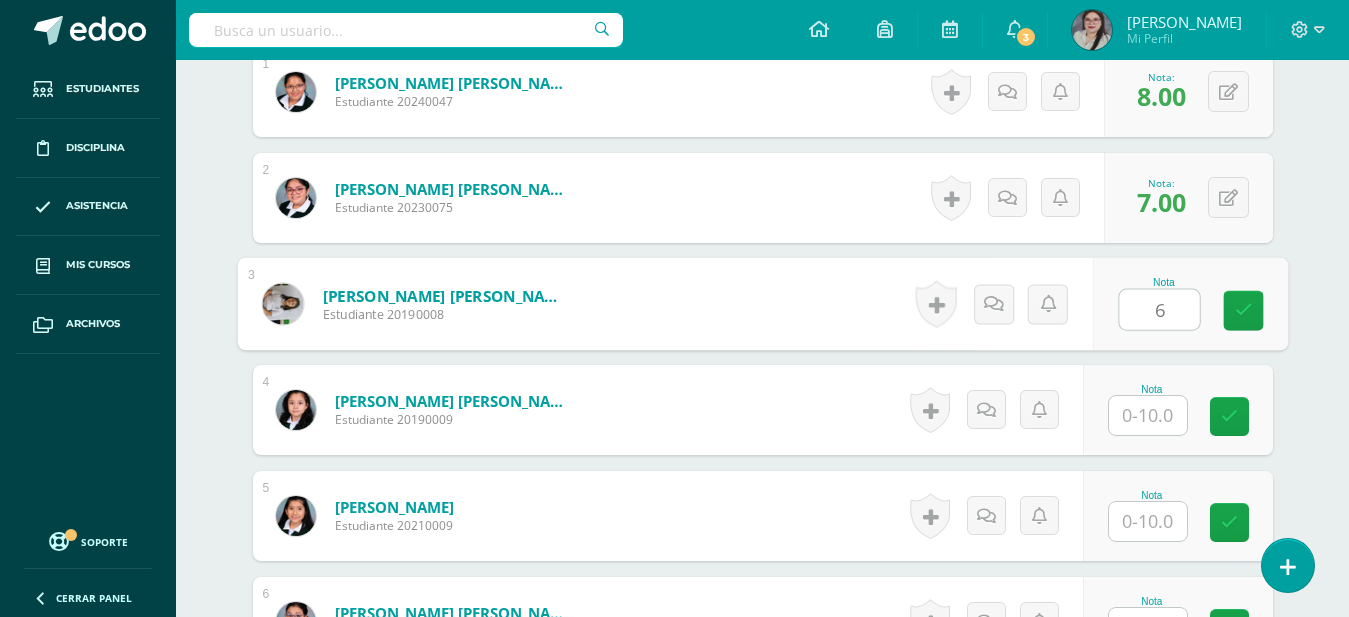 scroll, scrollTop: 649, scrollLeft: 0, axis: vertical 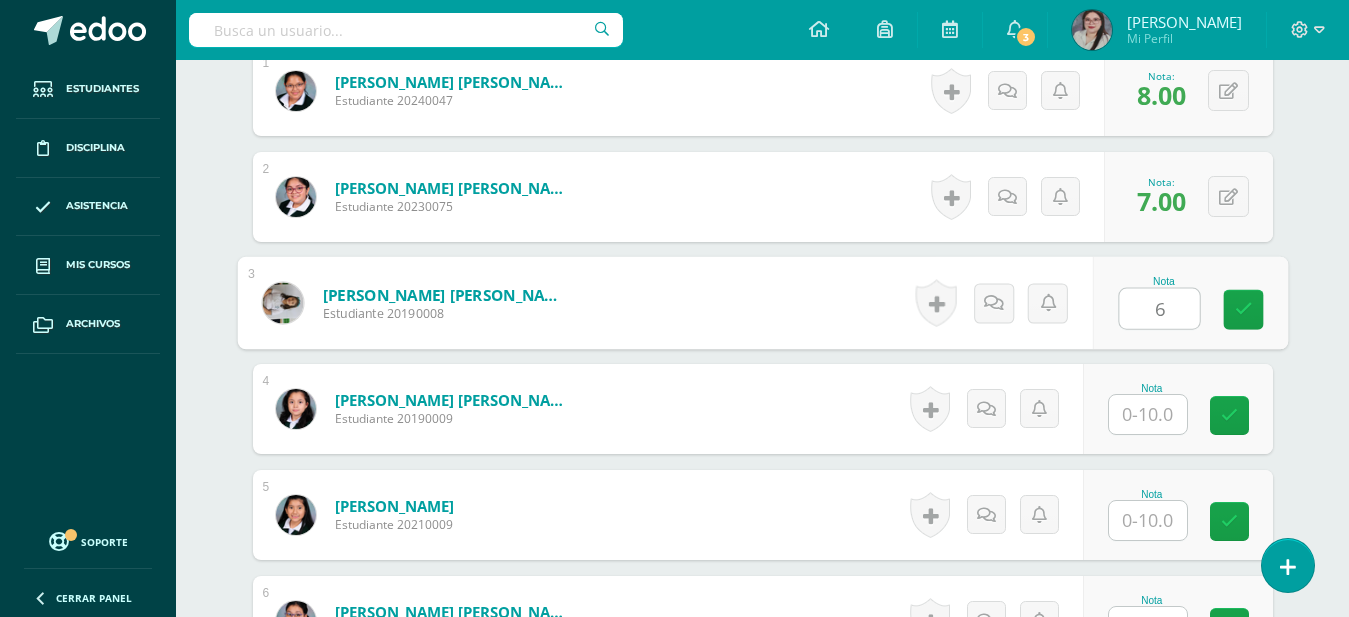 type on "6" 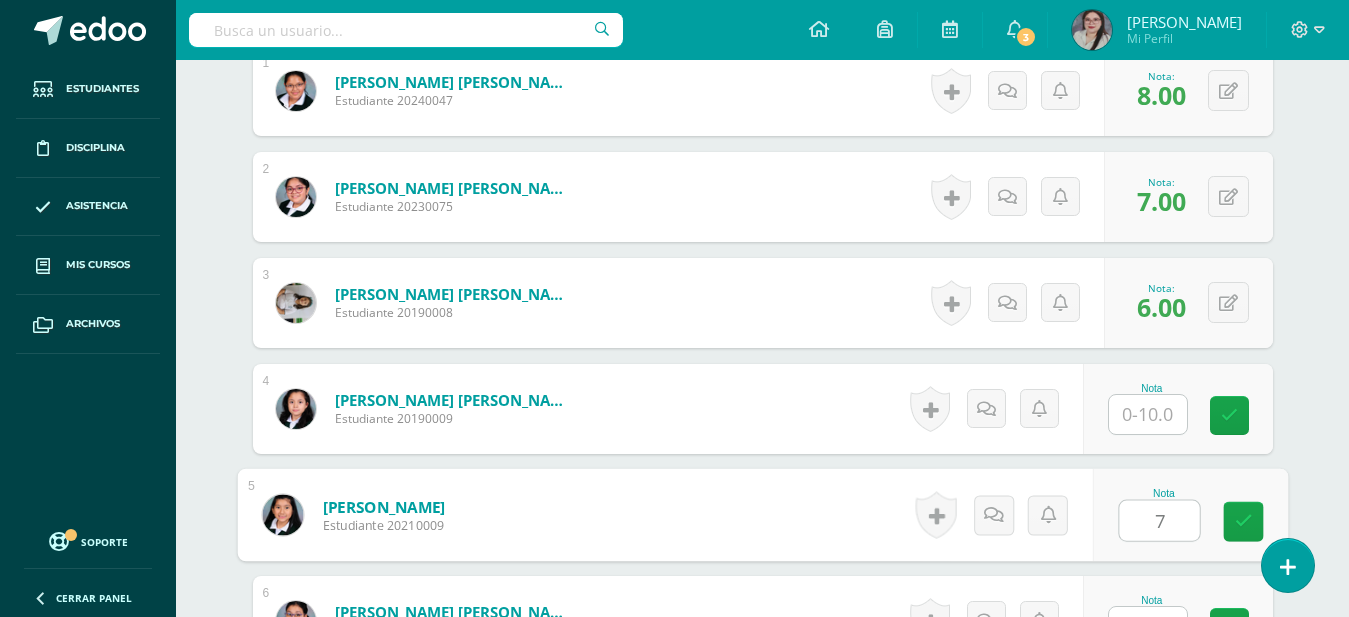 type on "7" 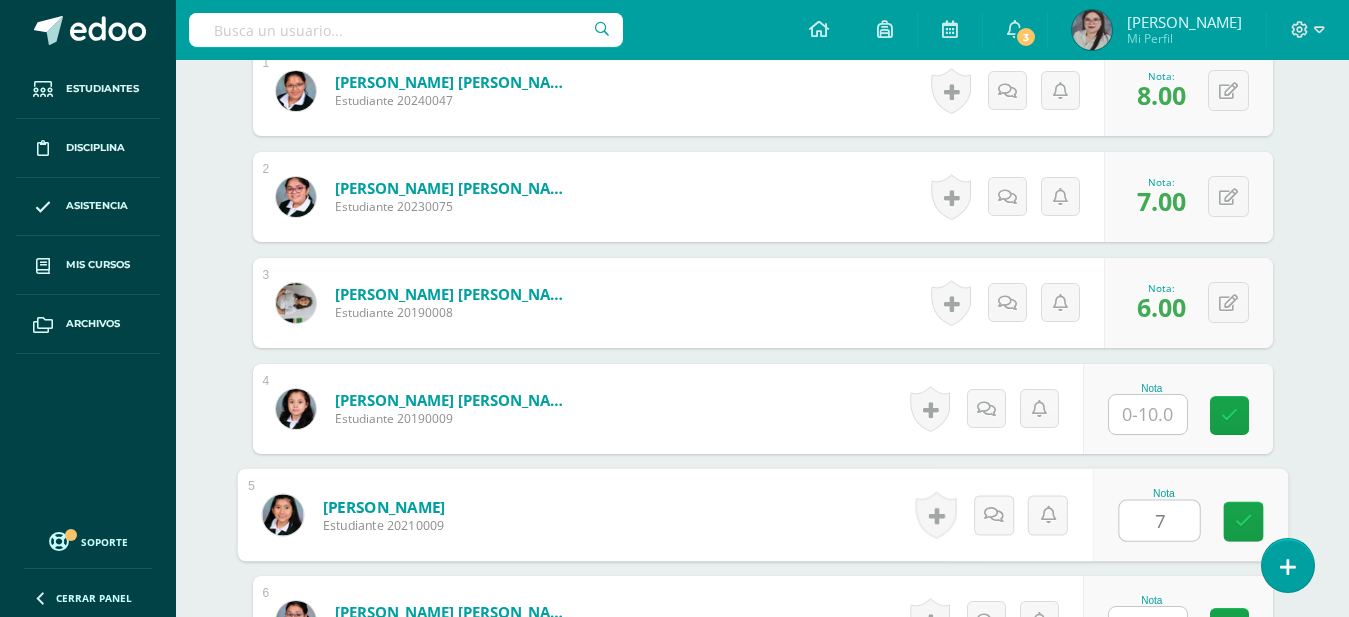 scroll, scrollTop: 677, scrollLeft: 0, axis: vertical 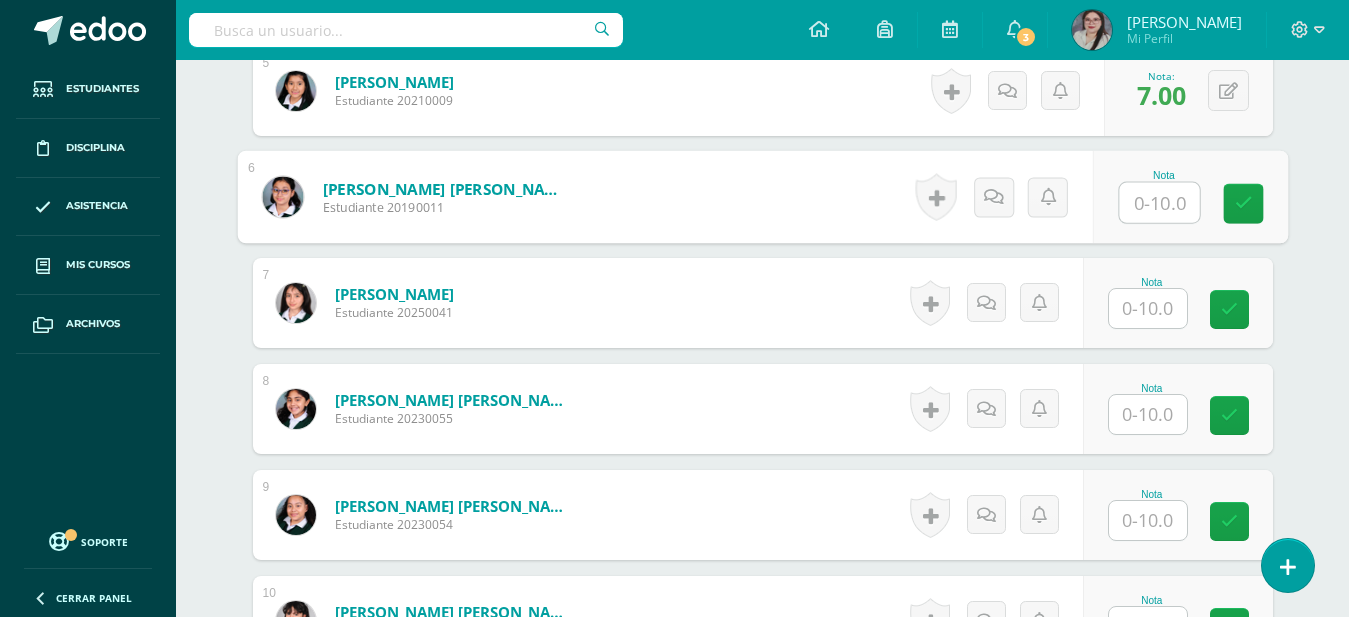click at bounding box center [1148, 308] 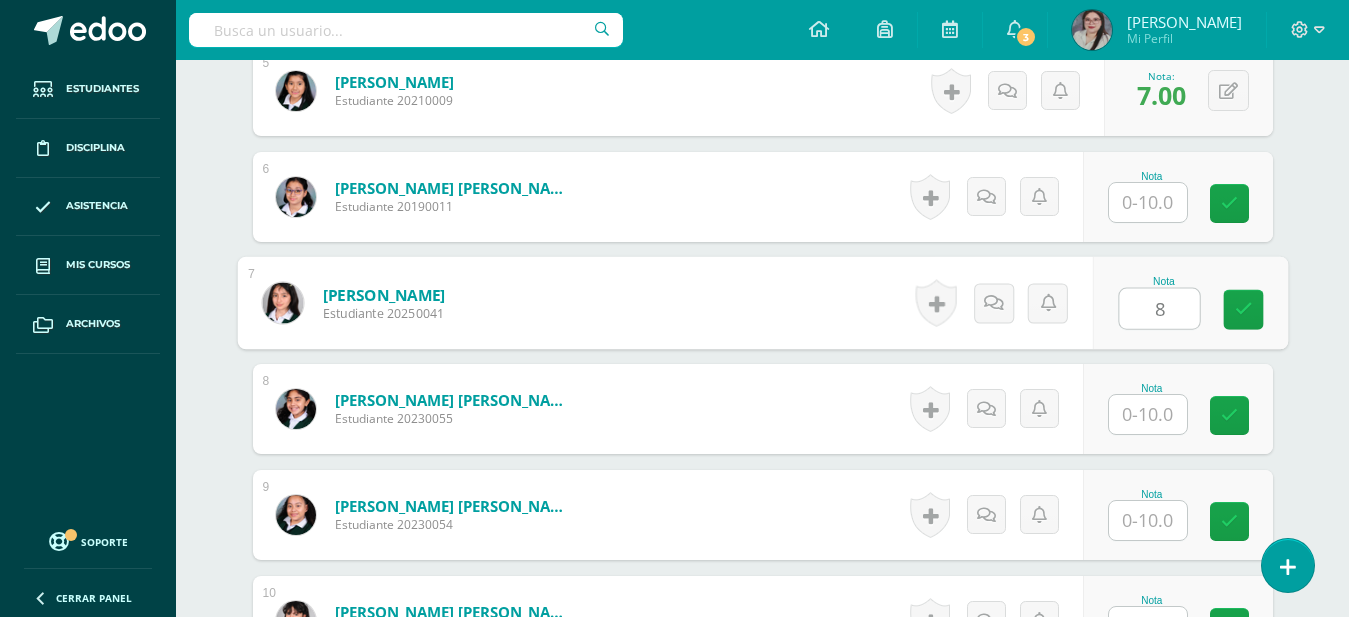 type on "8" 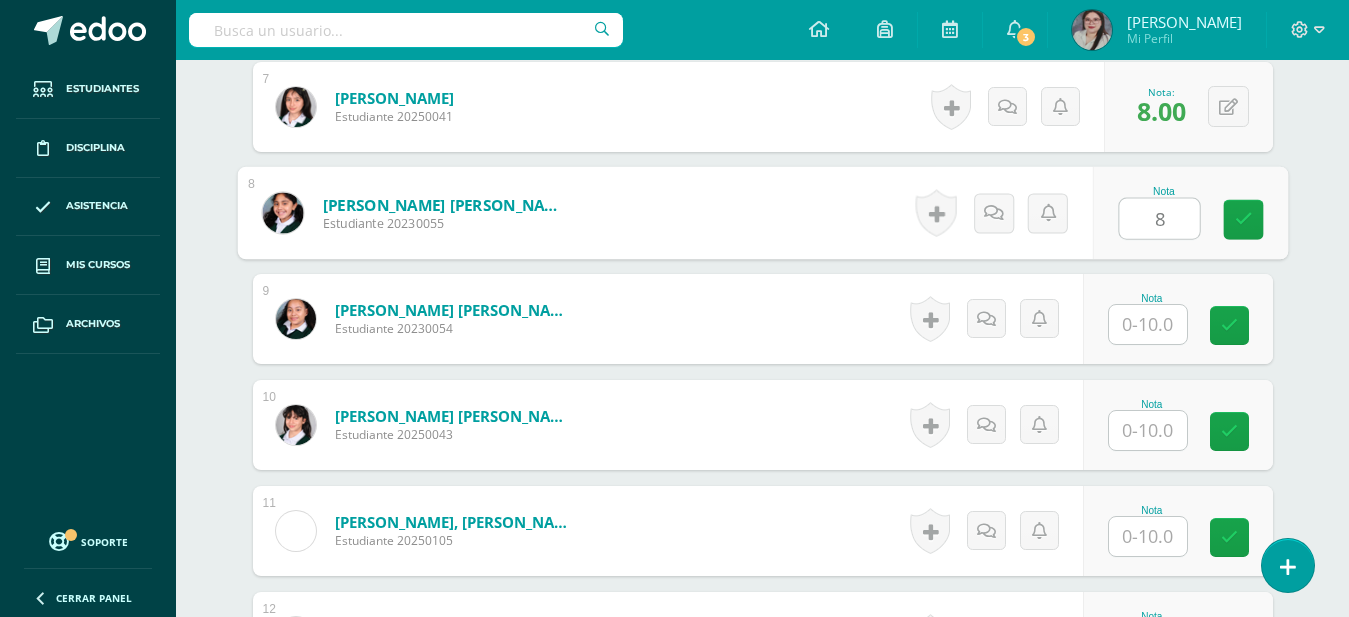 scroll, scrollTop: 1303, scrollLeft: 0, axis: vertical 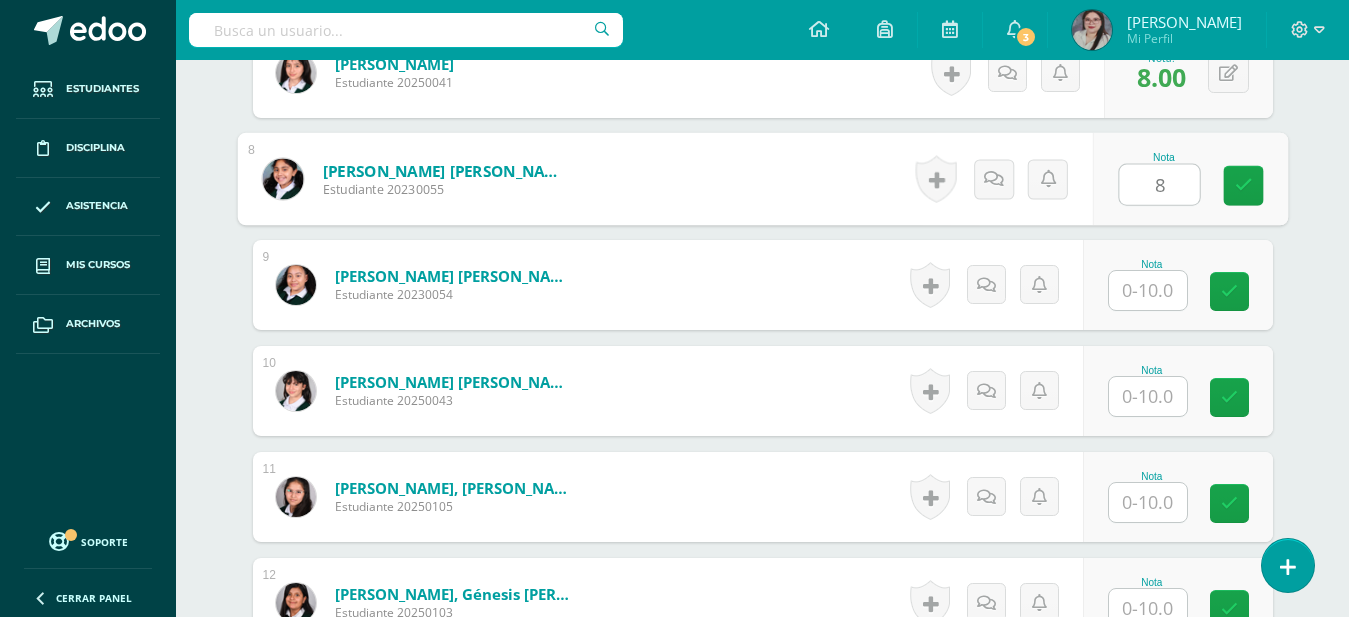 type on "8" 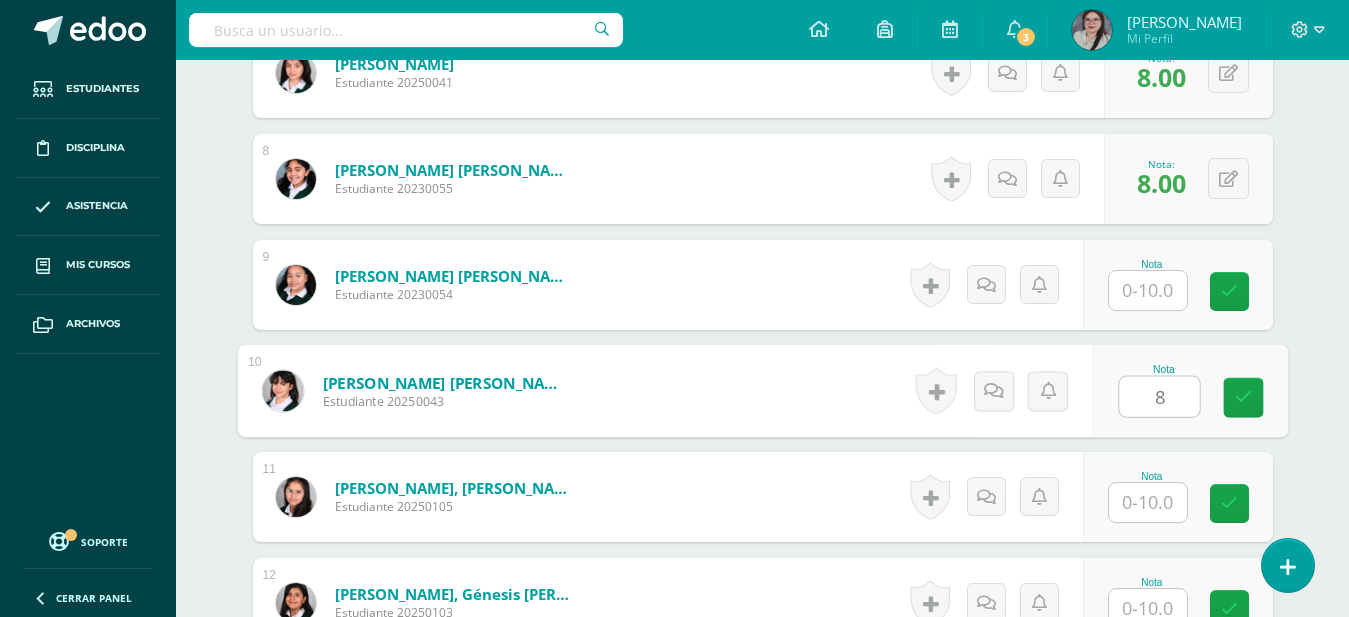 type on "8" 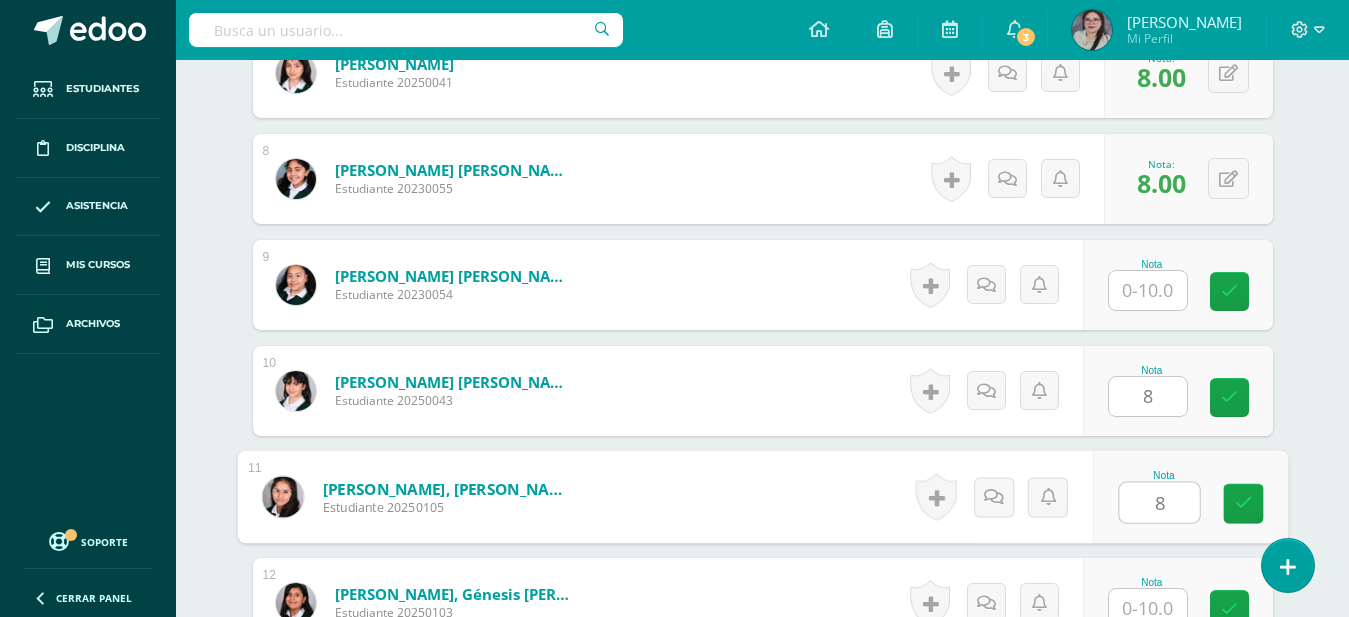 type on "8" 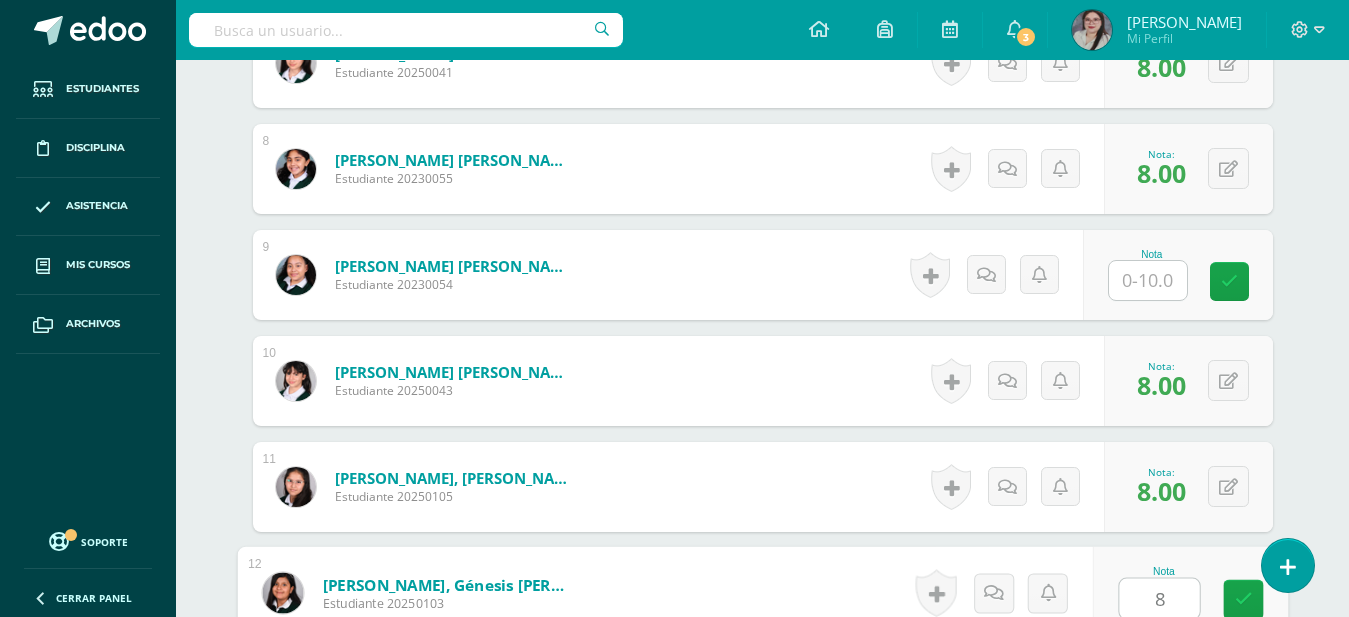 type on "8" 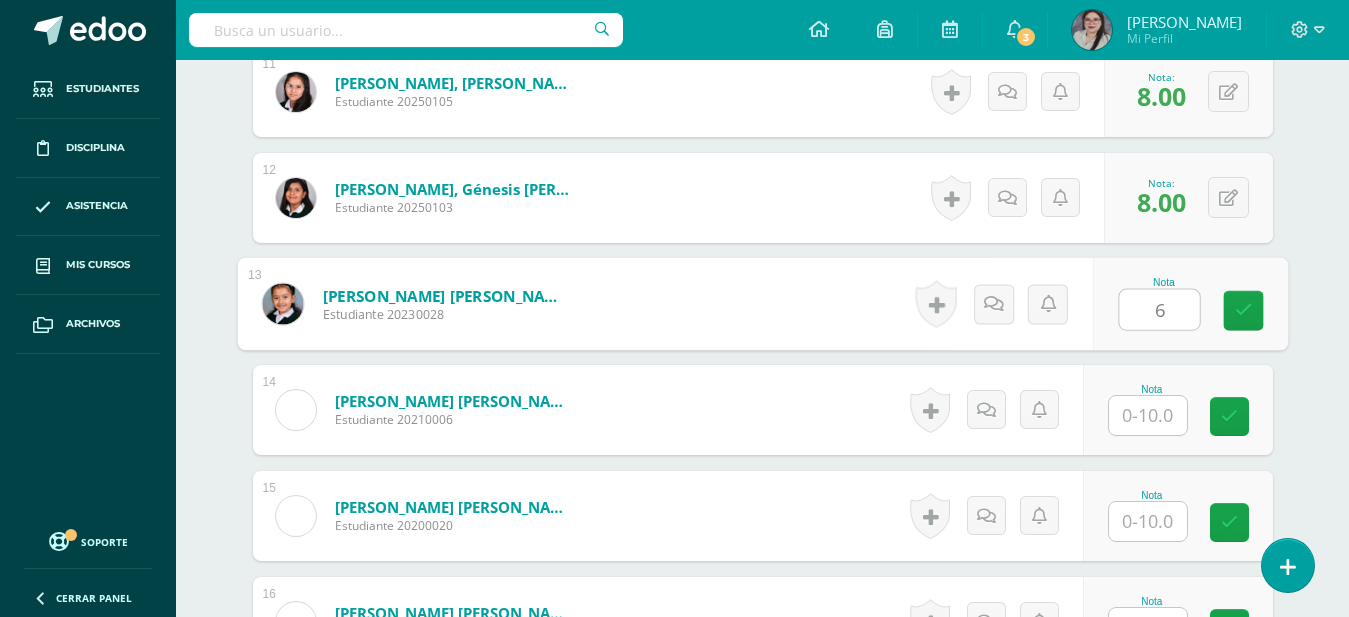 type on "6" 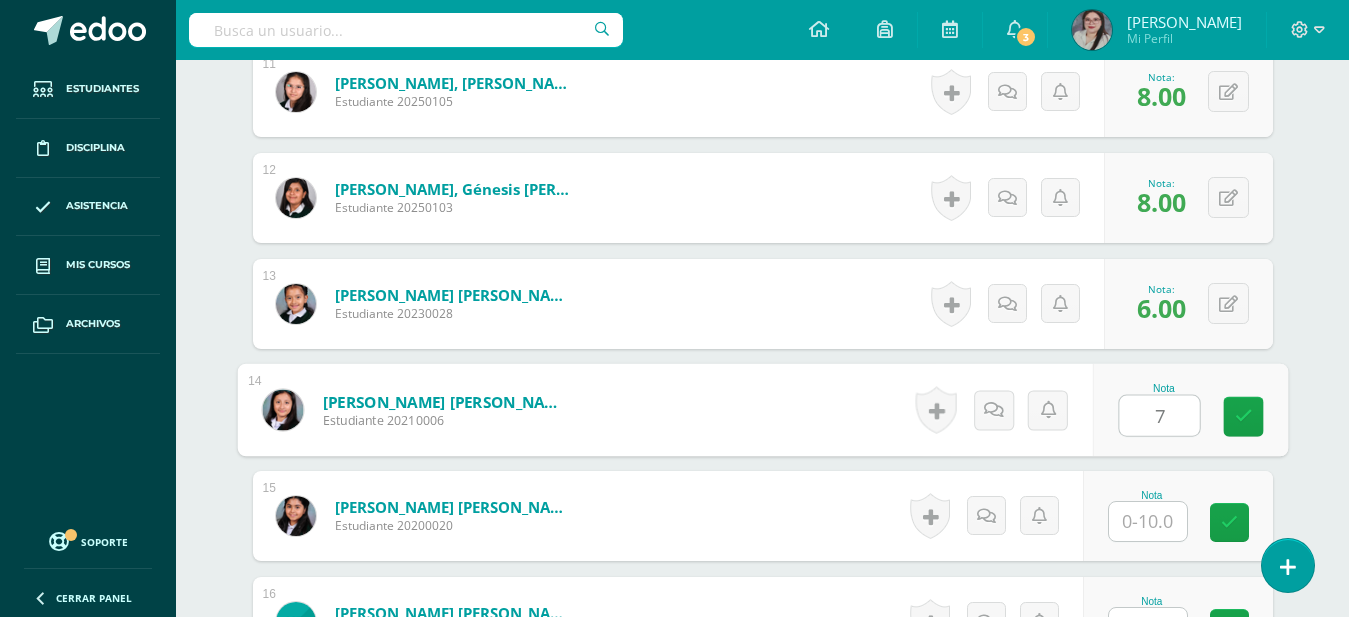type on "7" 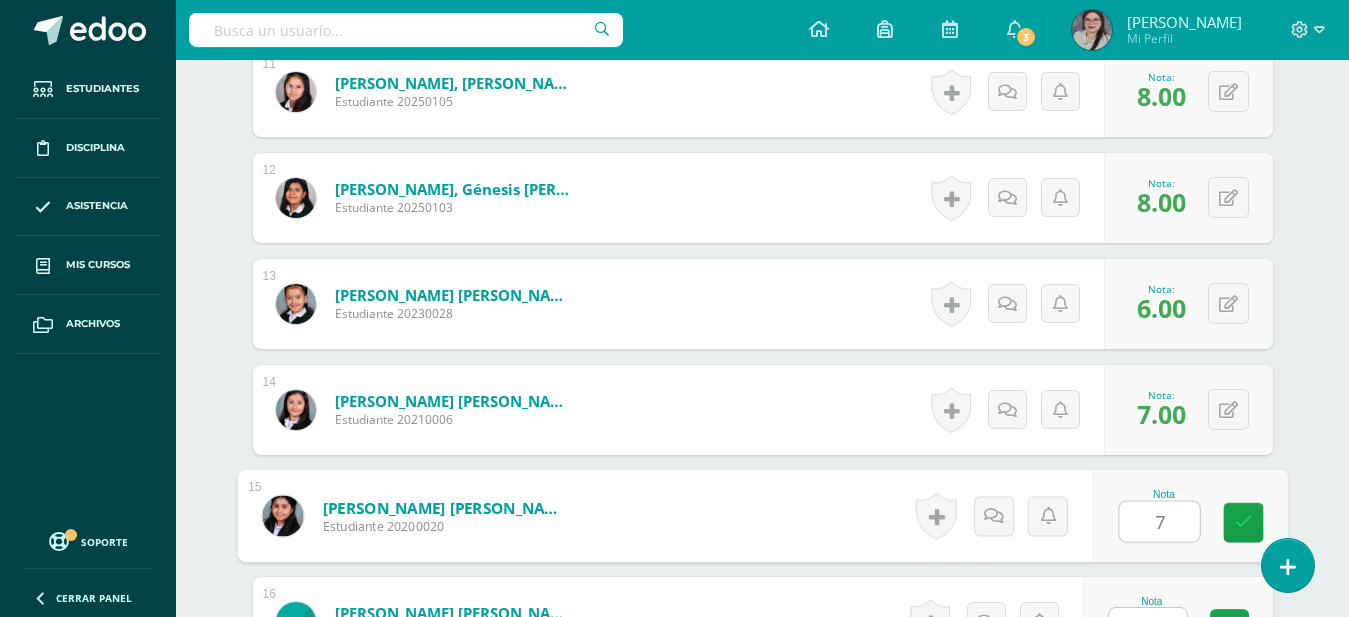 type on "7" 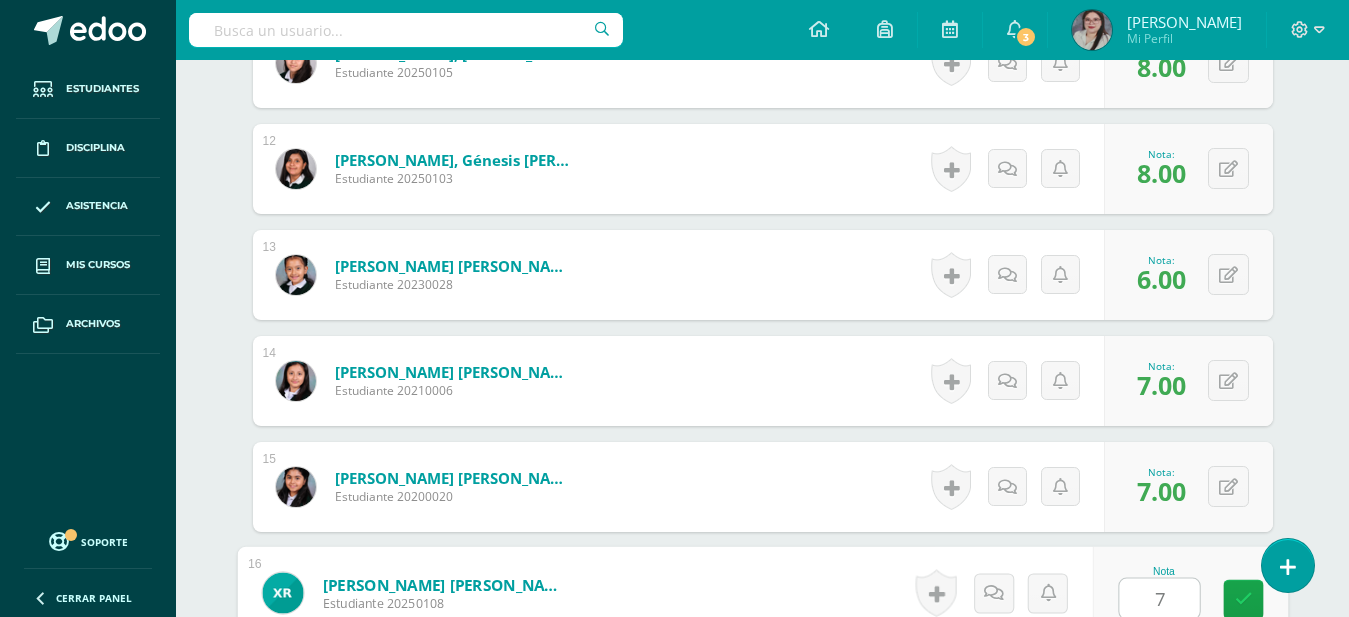 type on "7" 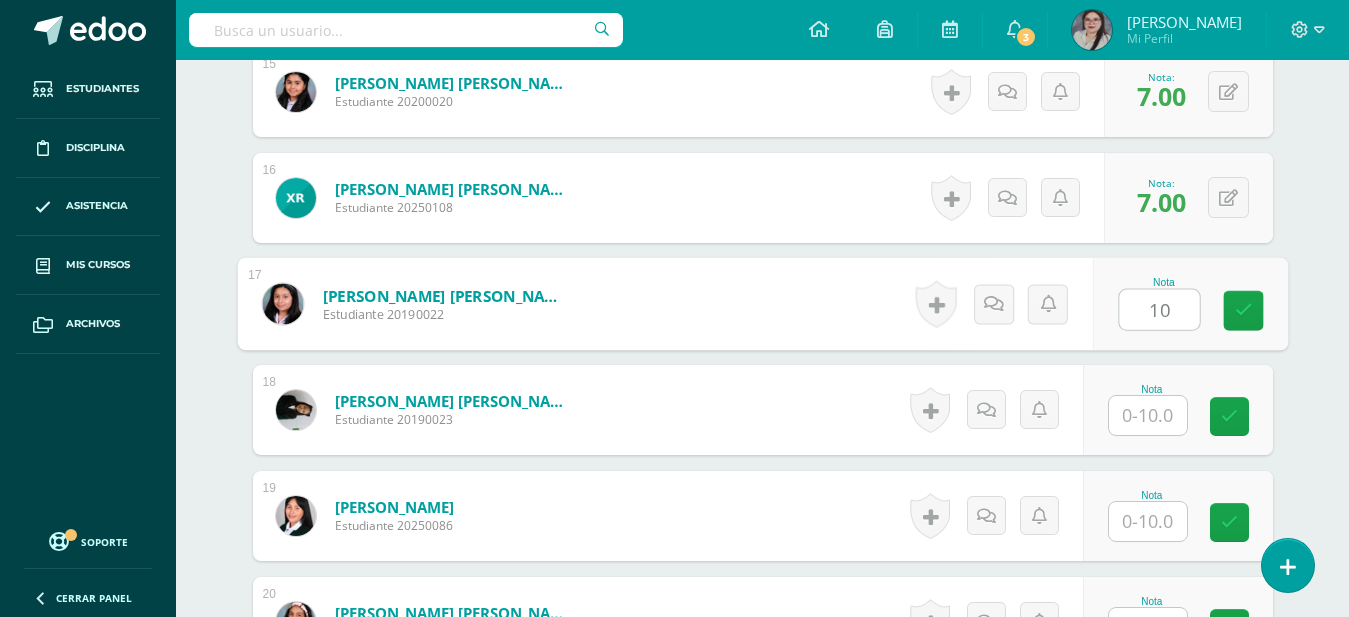 type on "1" 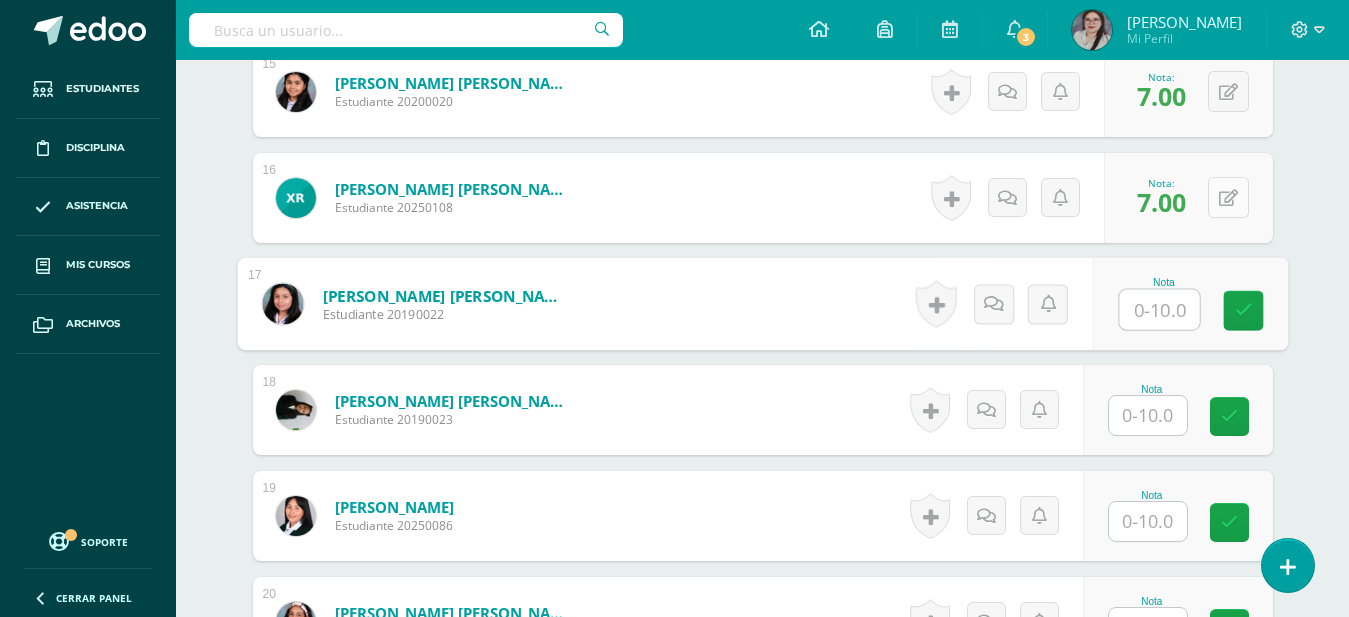 click at bounding box center (1228, 197) 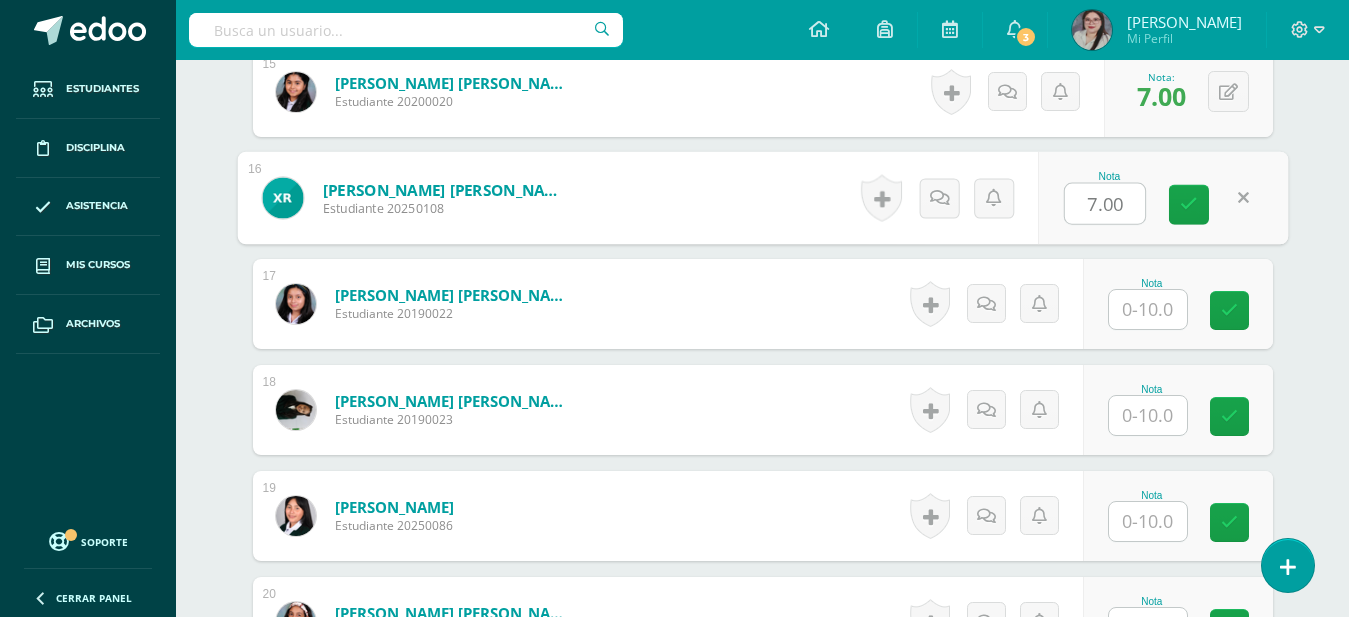 click at bounding box center (1148, 309) 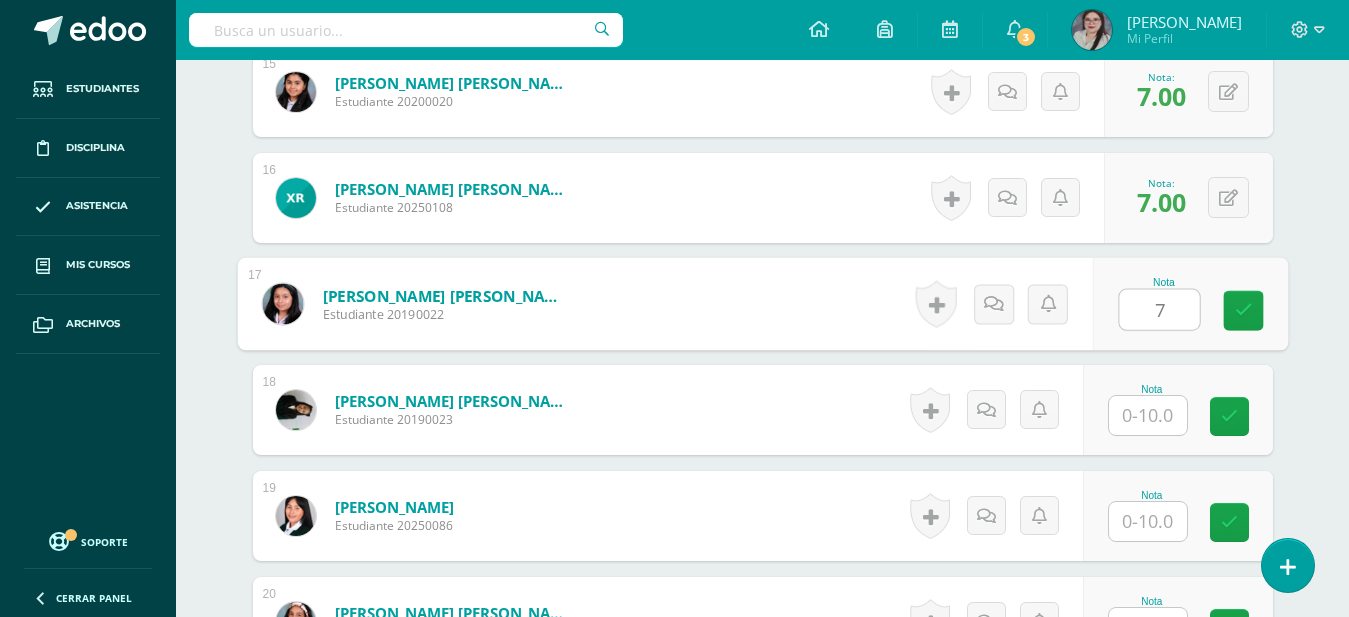 type on "7" 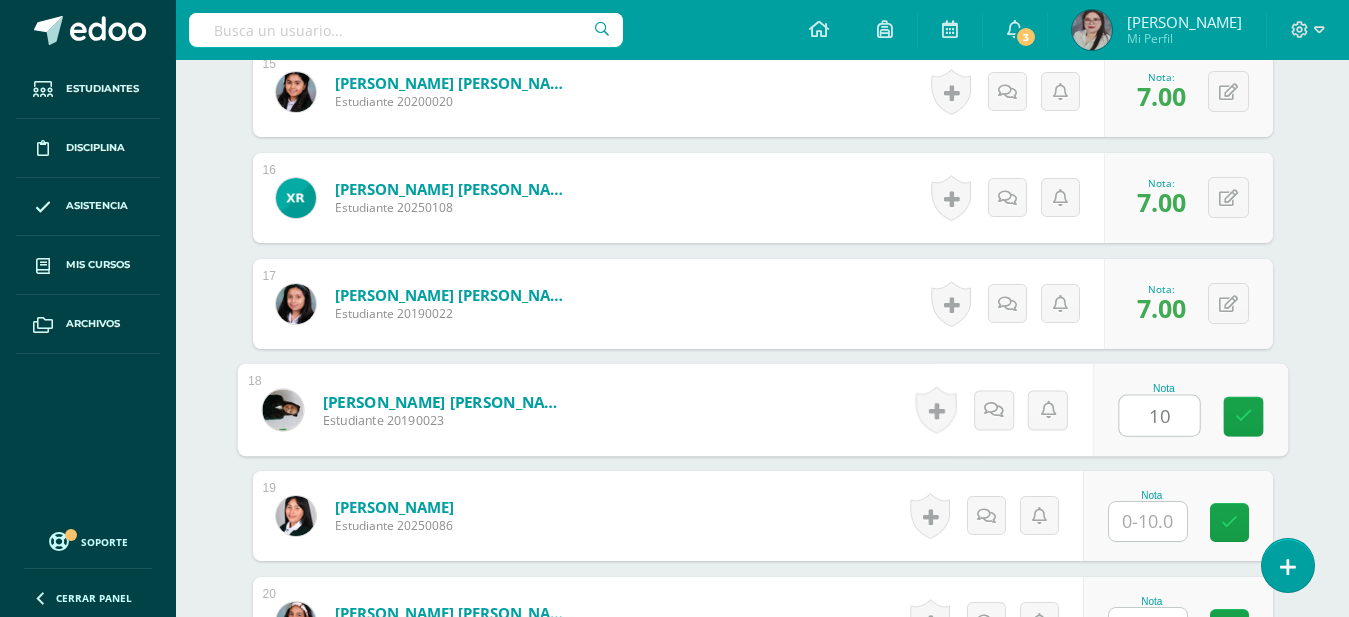 type on "10" 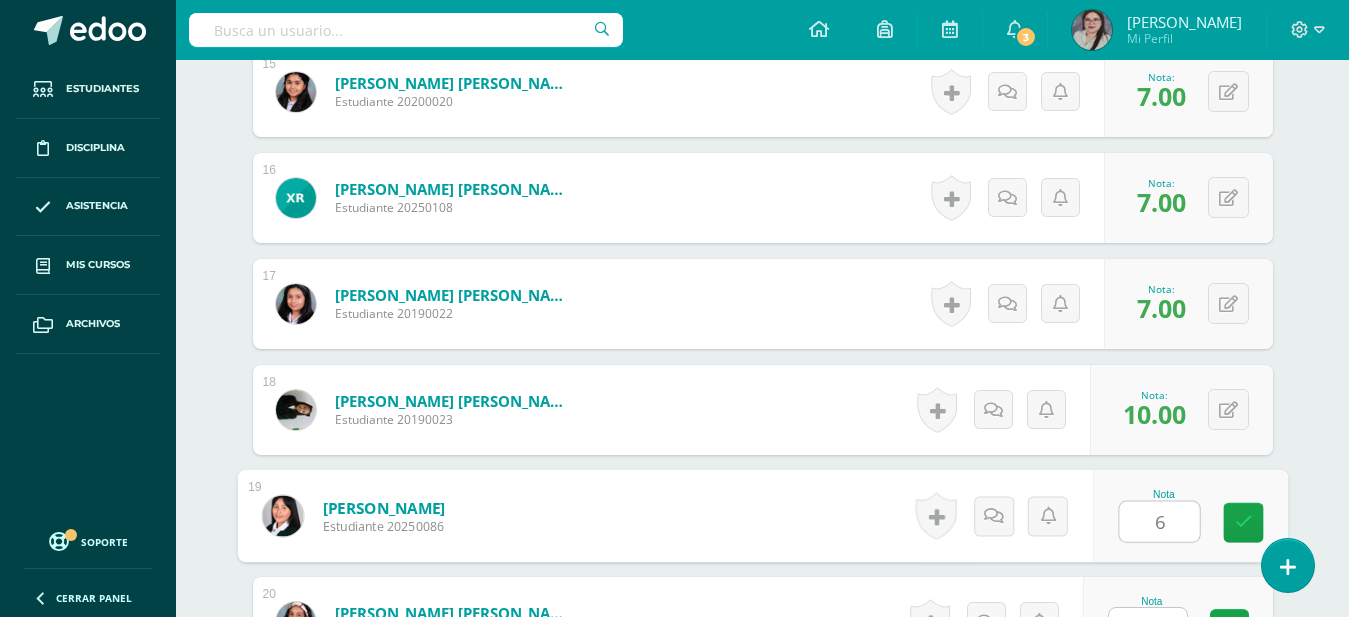type on "6" 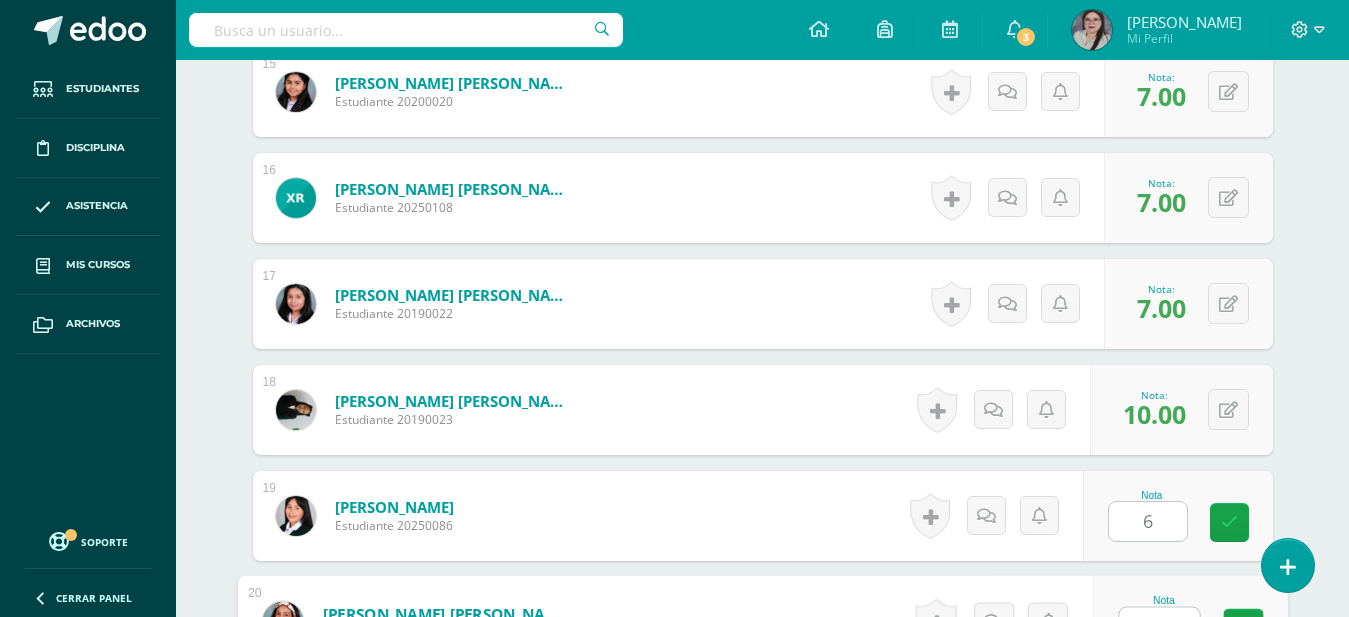 scroll, scrollTop: 2161, scrollLeft: 0, axis: vertical 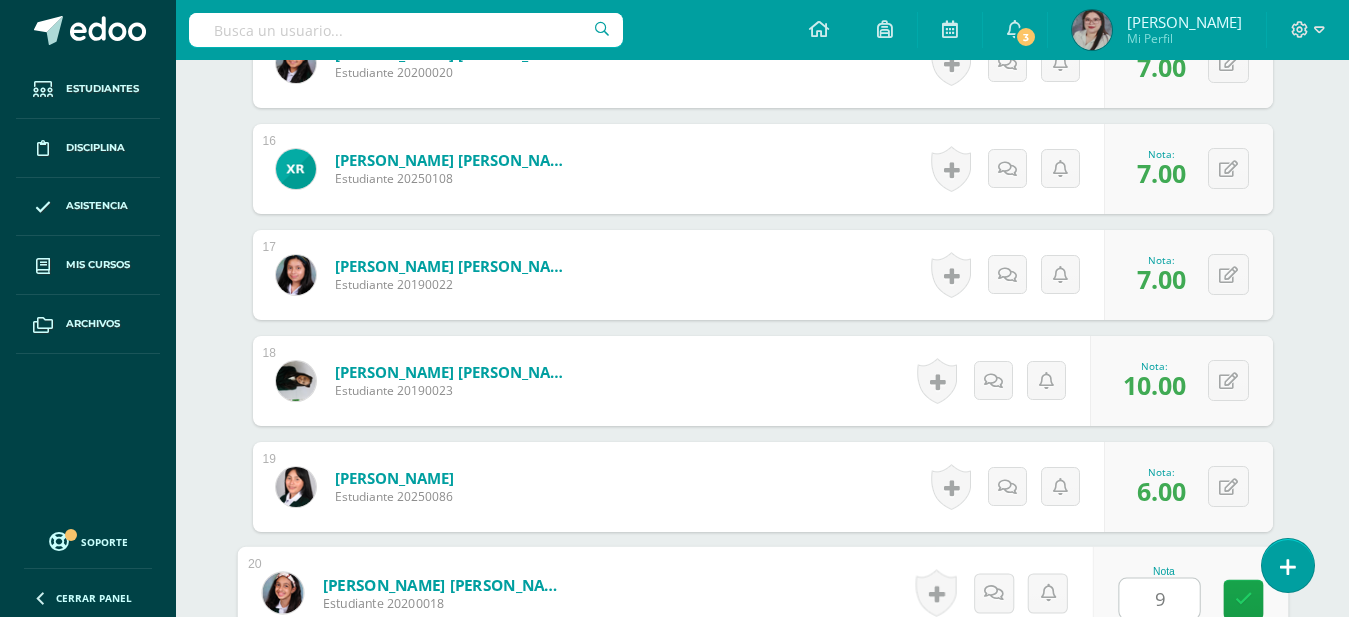 type on "9" 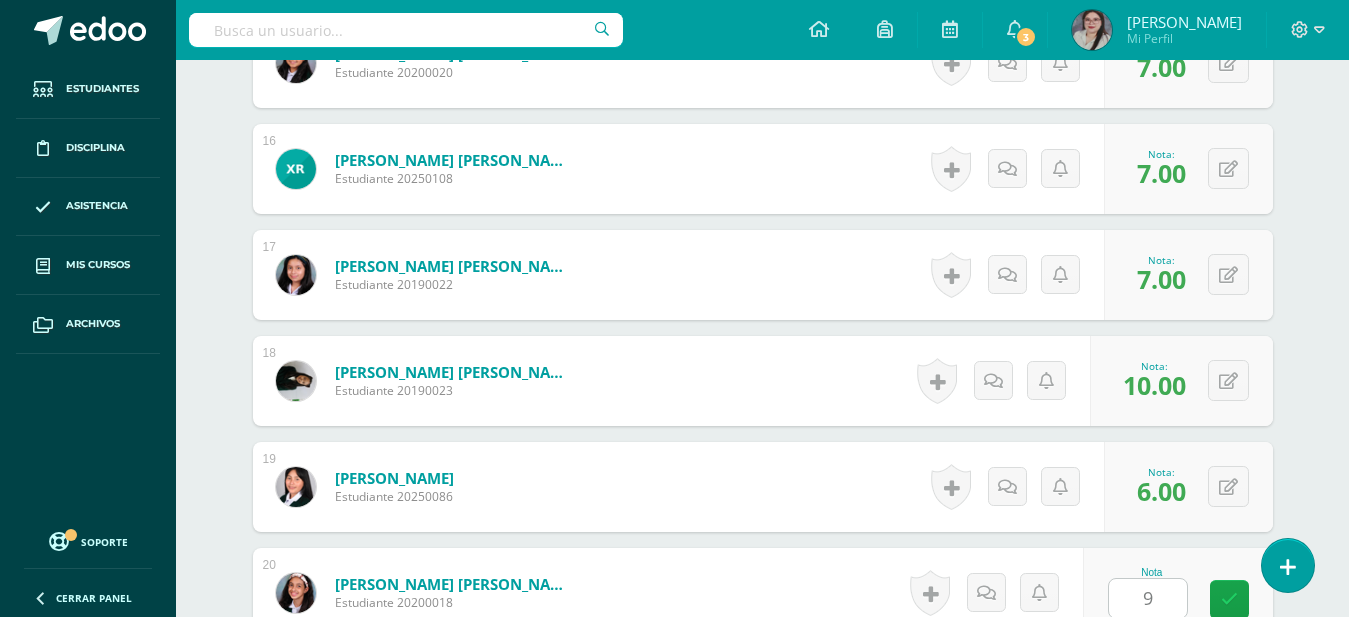 scroll, scrollTop: 2556, scrollLeft: 0, axis: vertical 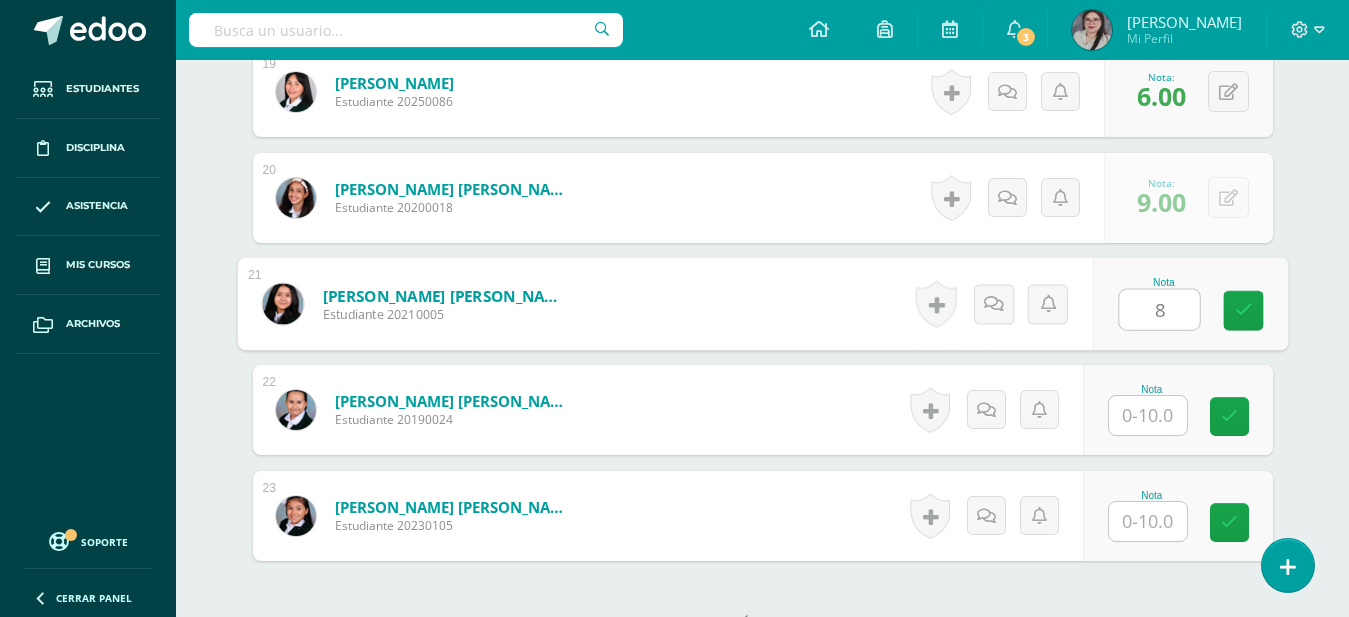 type on "8" 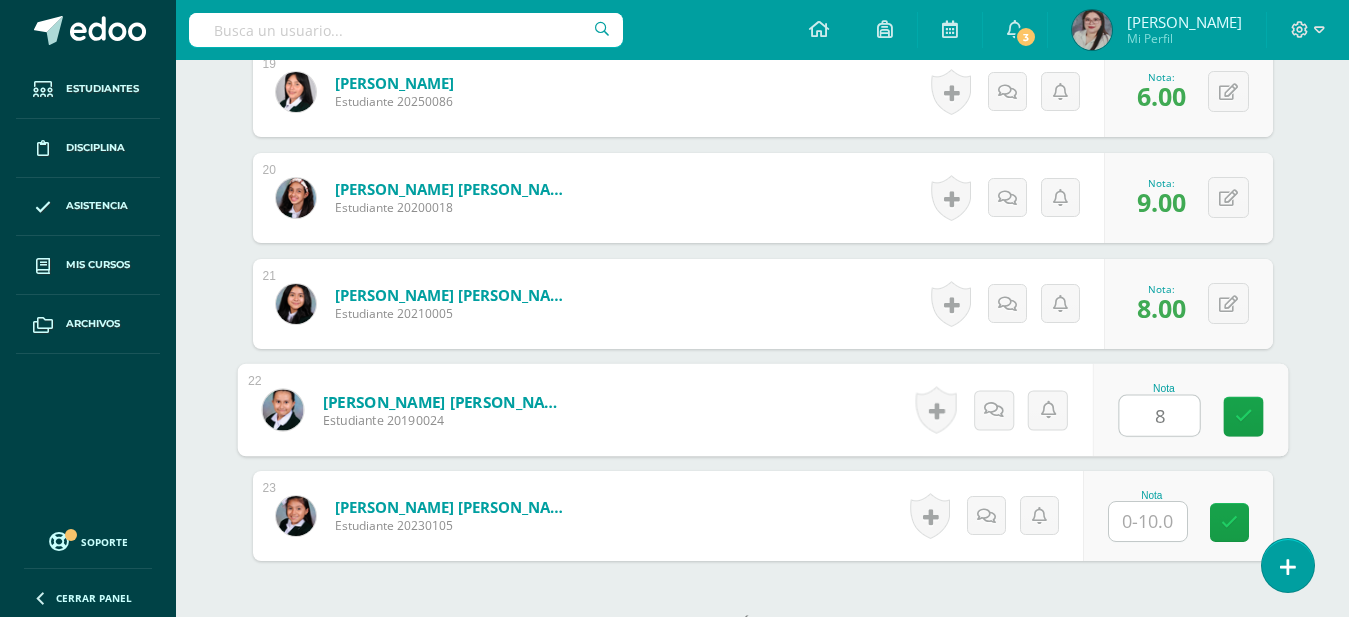 type on "8" 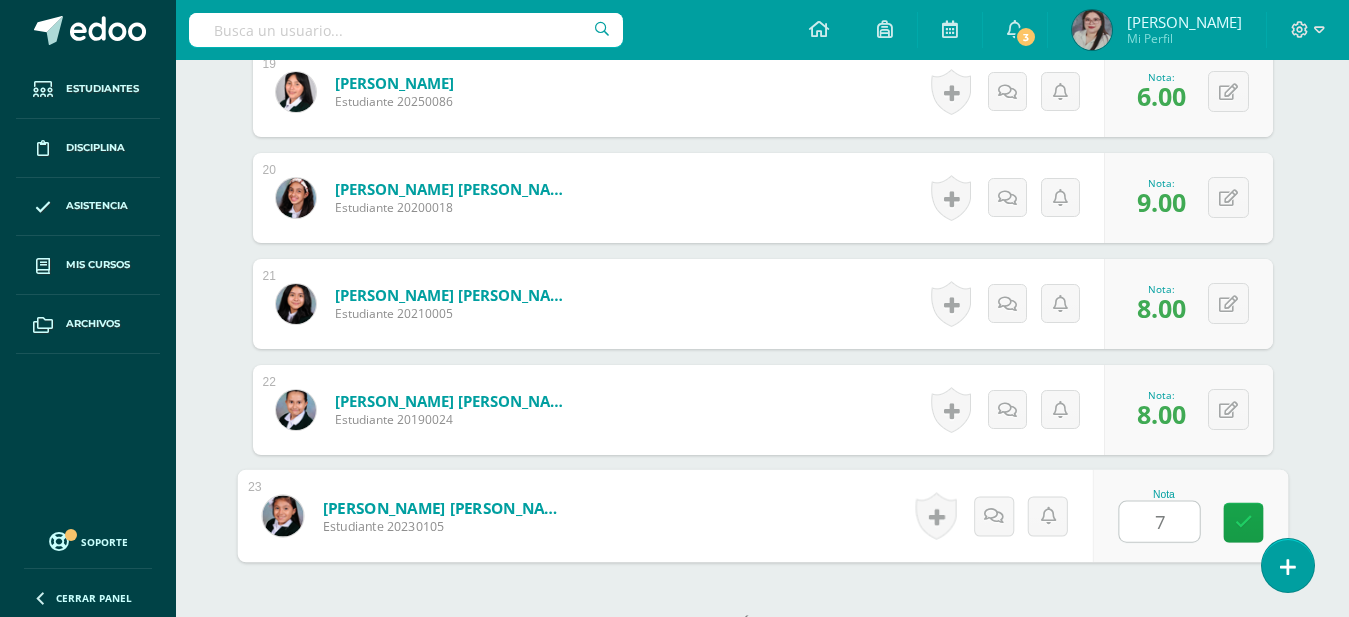 type on "7" 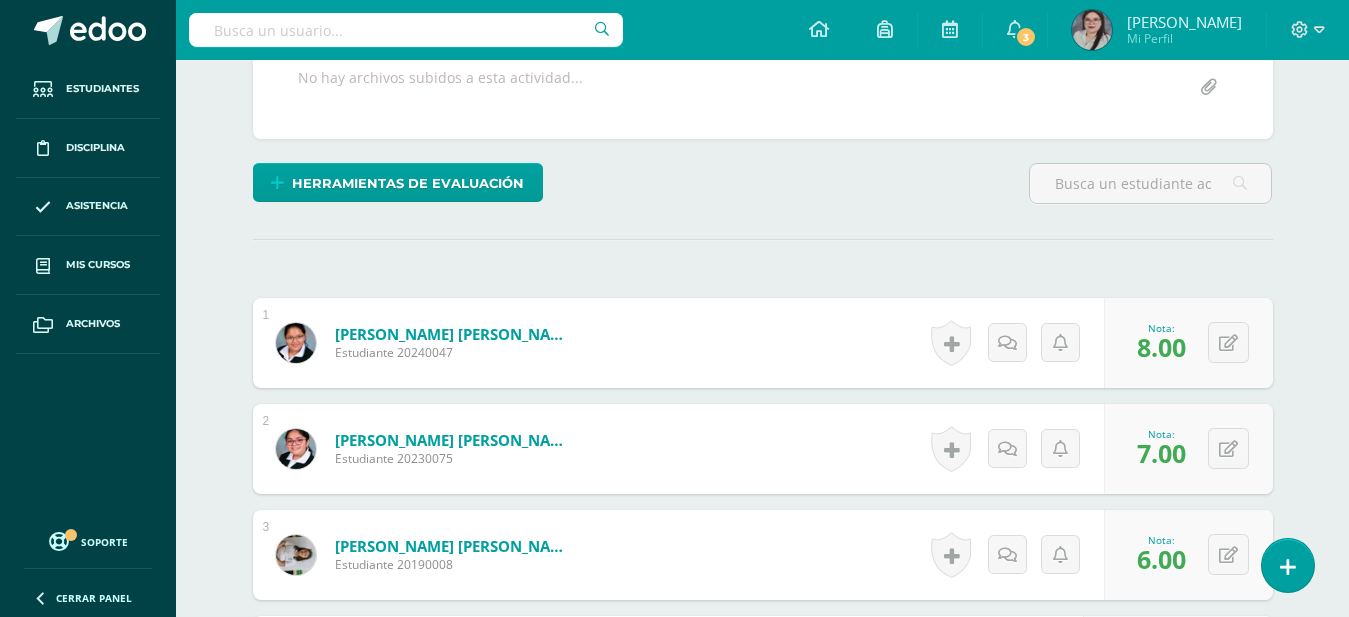 scroll, scrollTop: 0, scrollLeft: 0, axis: both 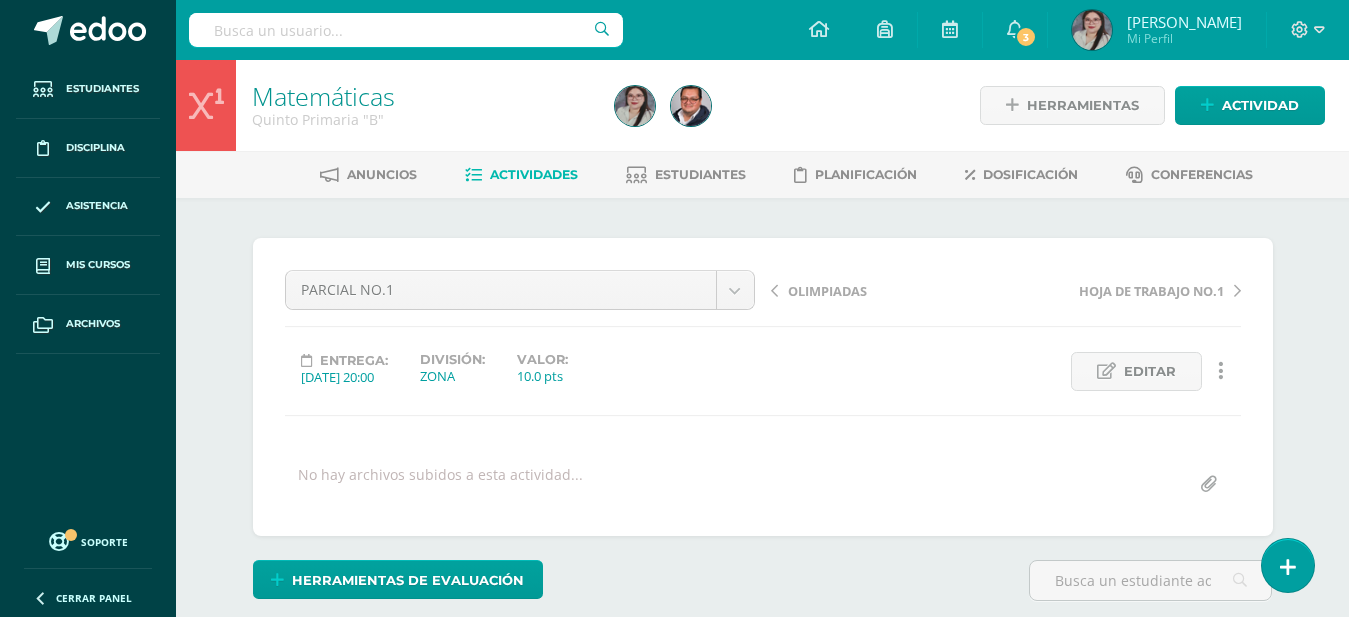 click on "Actividades" at bounding box center [521, 175] 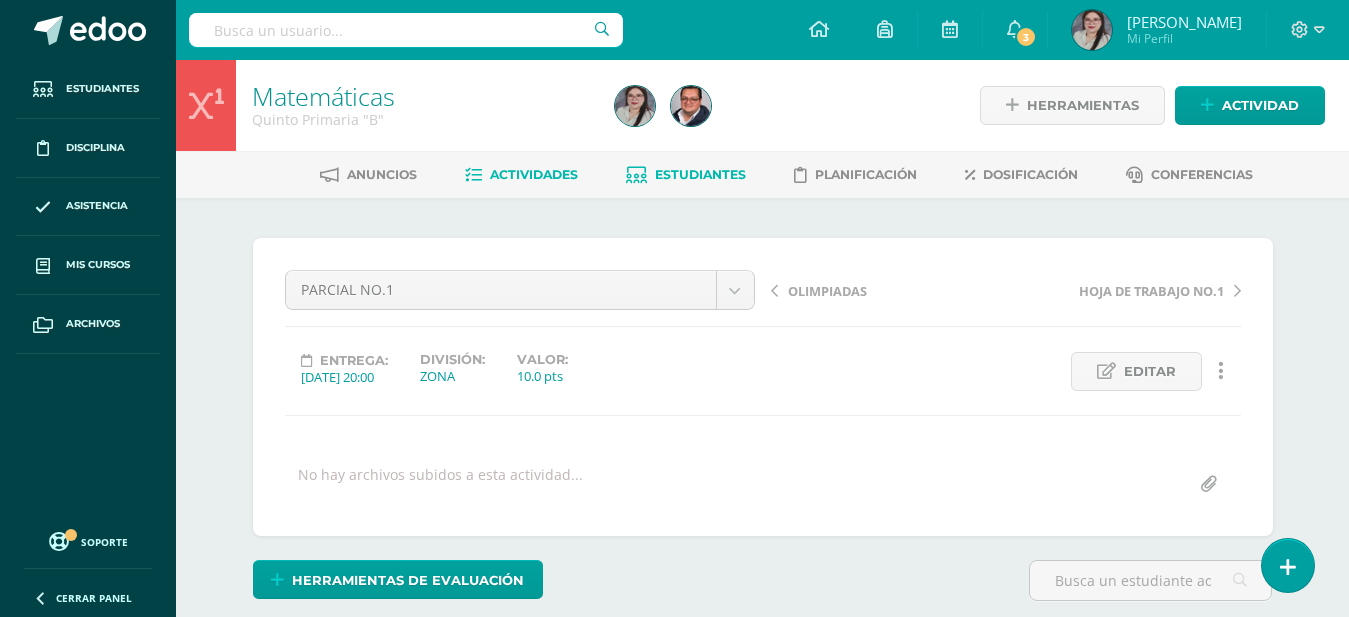 click on "Estudiantes" at bounding box center [700, 174] 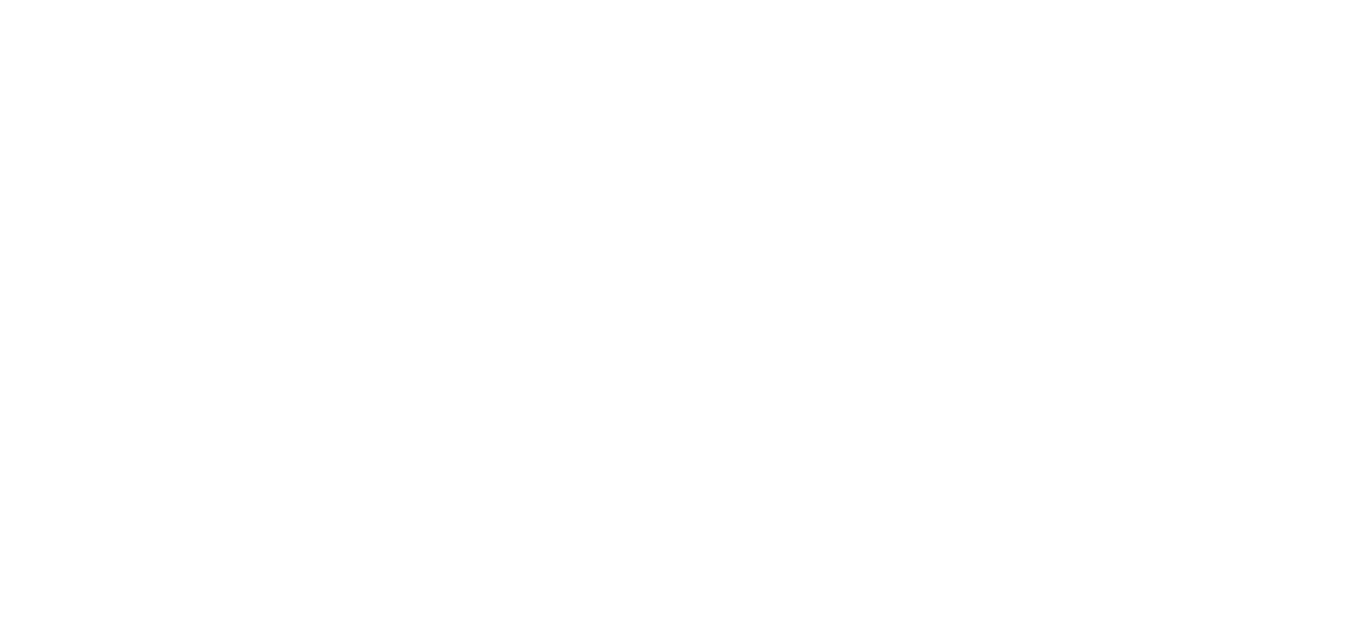 scroll, scrollTop: 0, scrollLeft: 0, axis: both 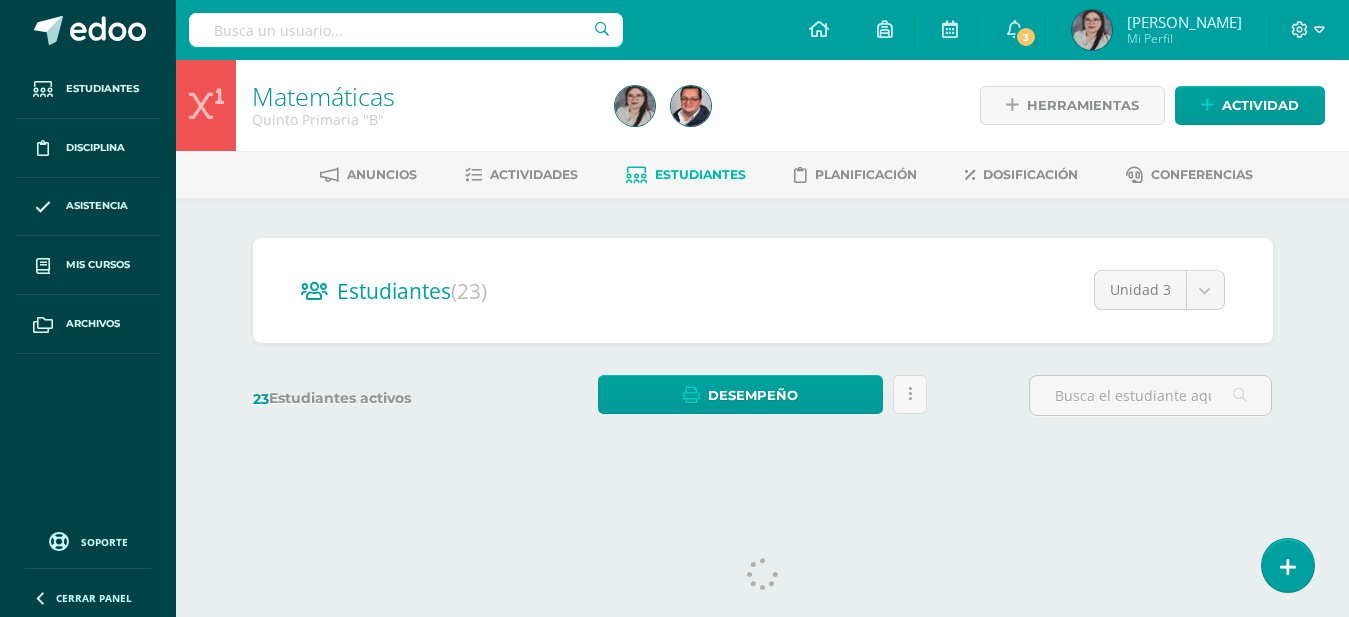 click on "Estudiantes" at bounding box center (700, 174) 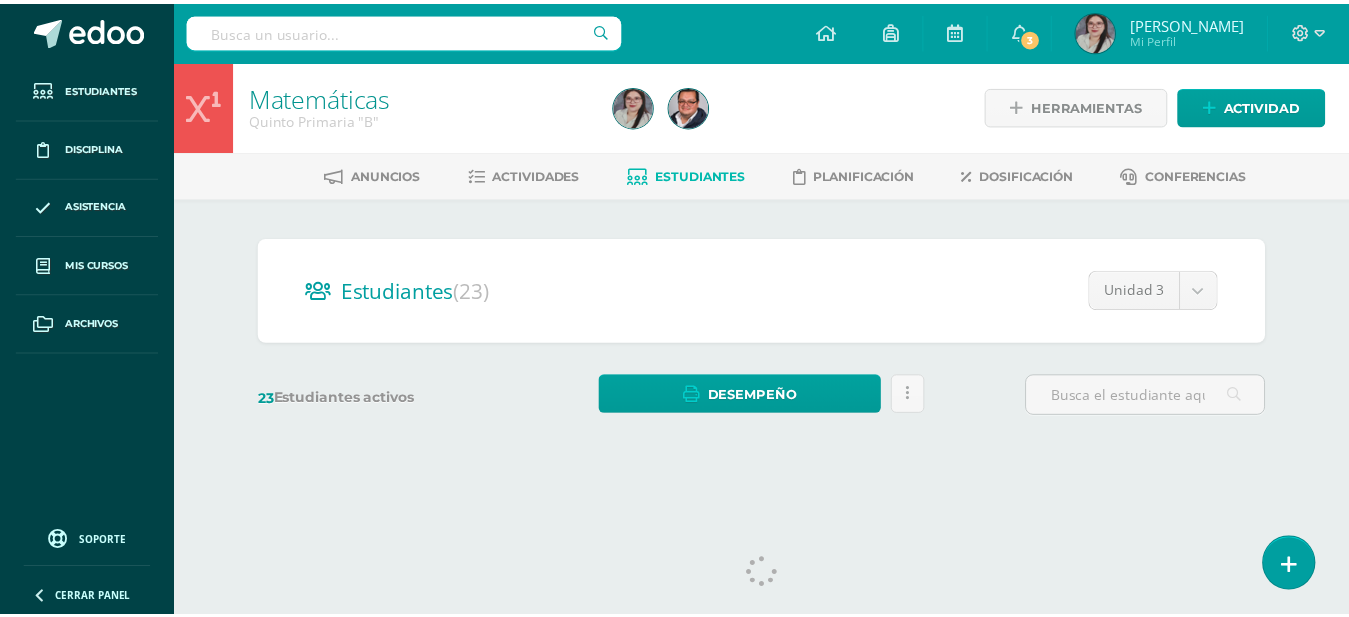 scroll, scrollTop: 0, scrollLeft: 0, axis: both 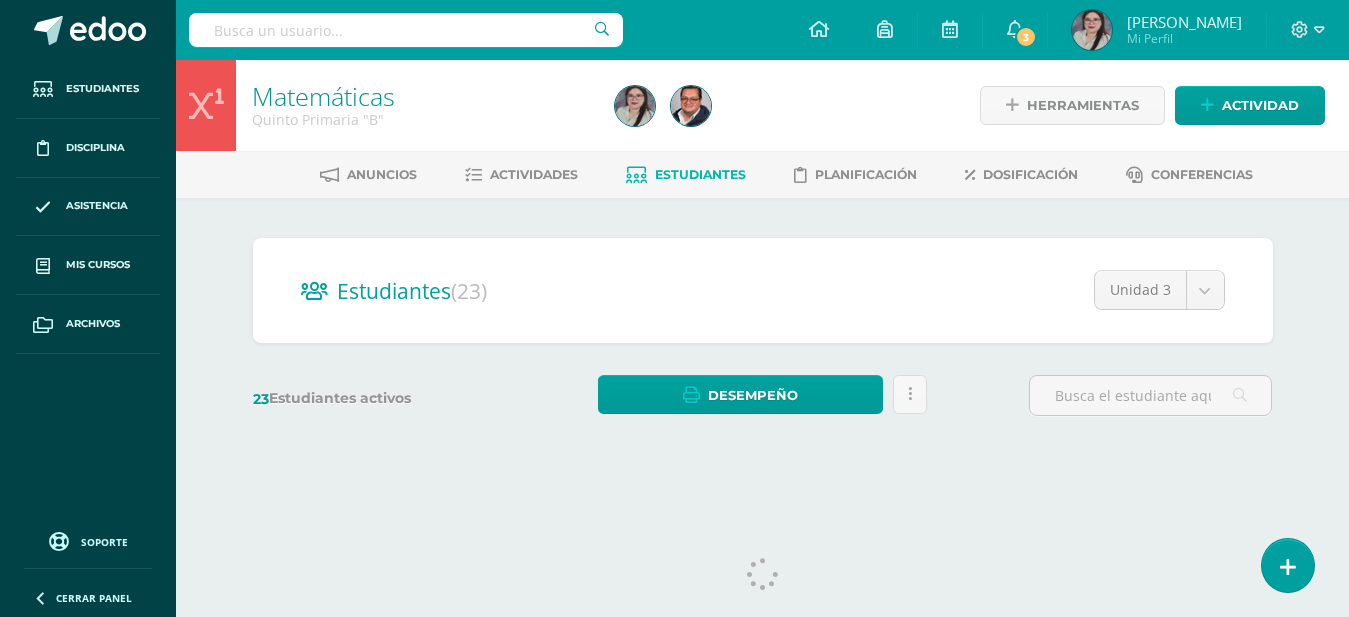 click on "Estudiantes" at bounding box center [700, 174] 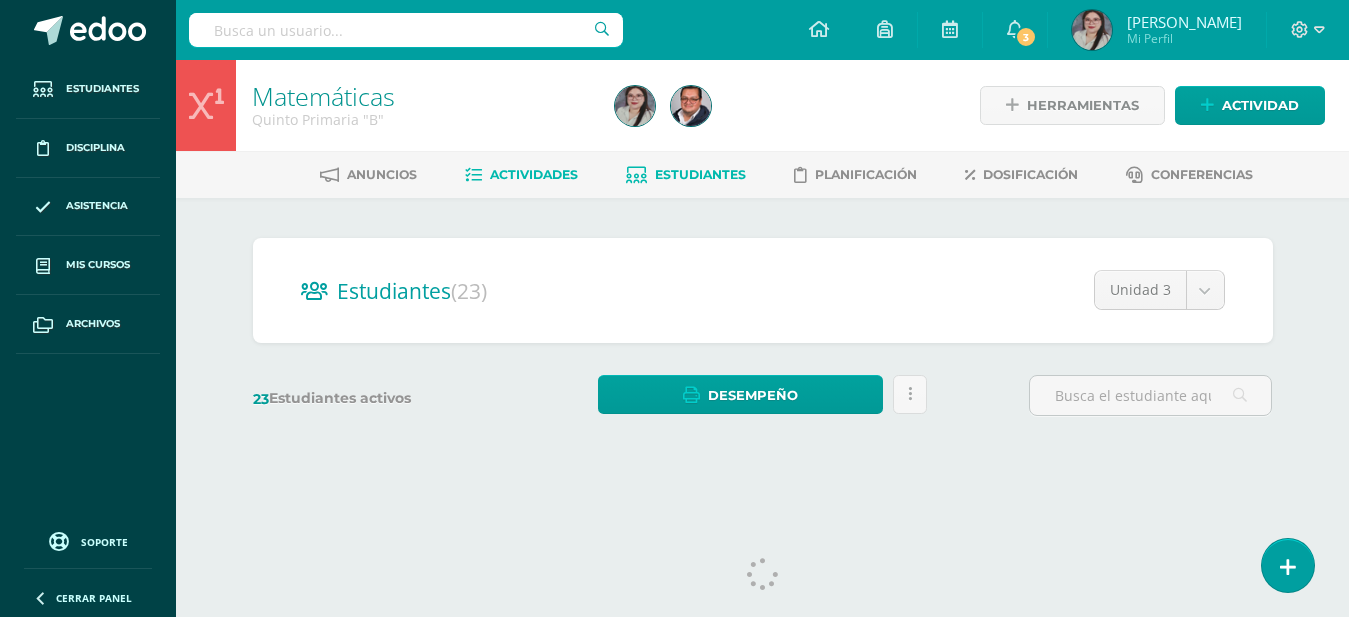 click on "Actividades" at bounding box center [534, 174] 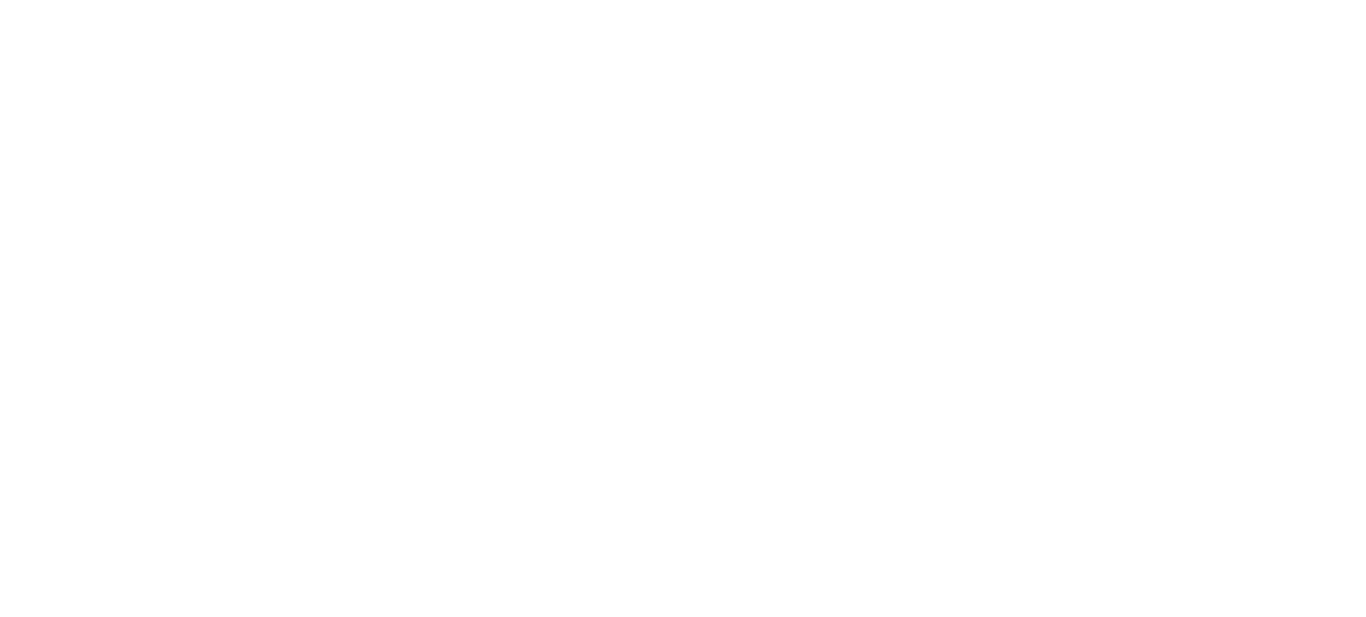 click on "Estudiantes" at bounding box center (0, 418) 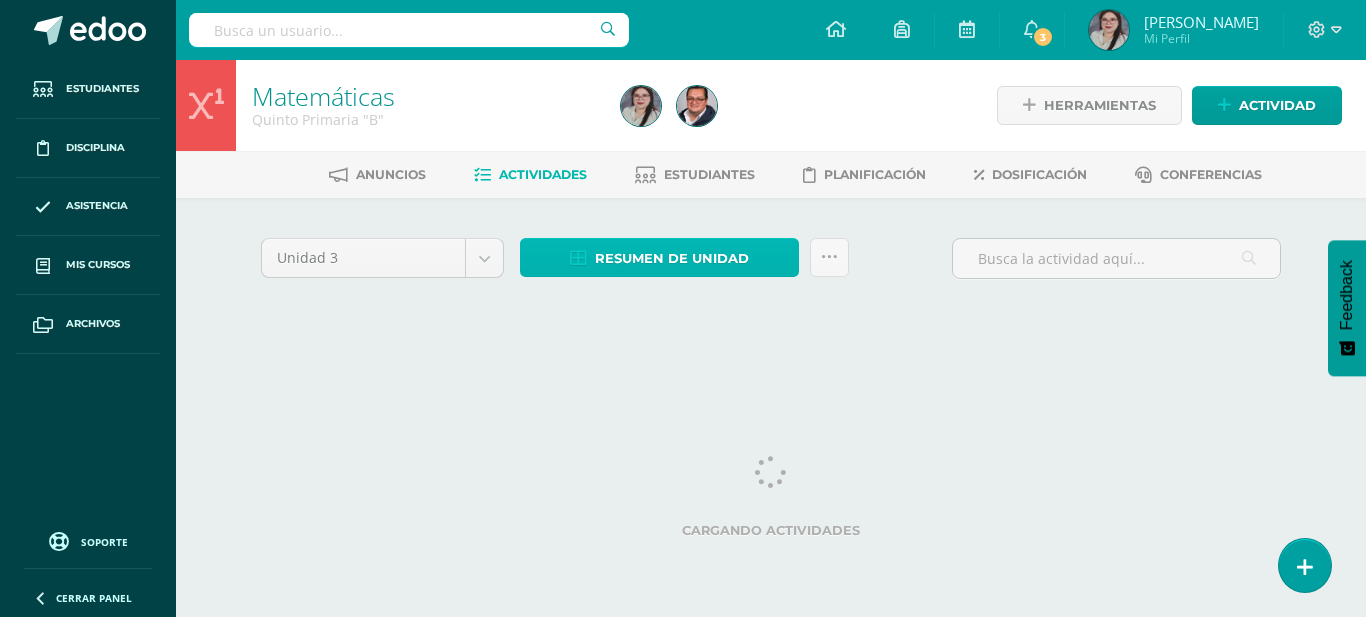 click on "Resumen de unidad" at bounding box center (672, 258) 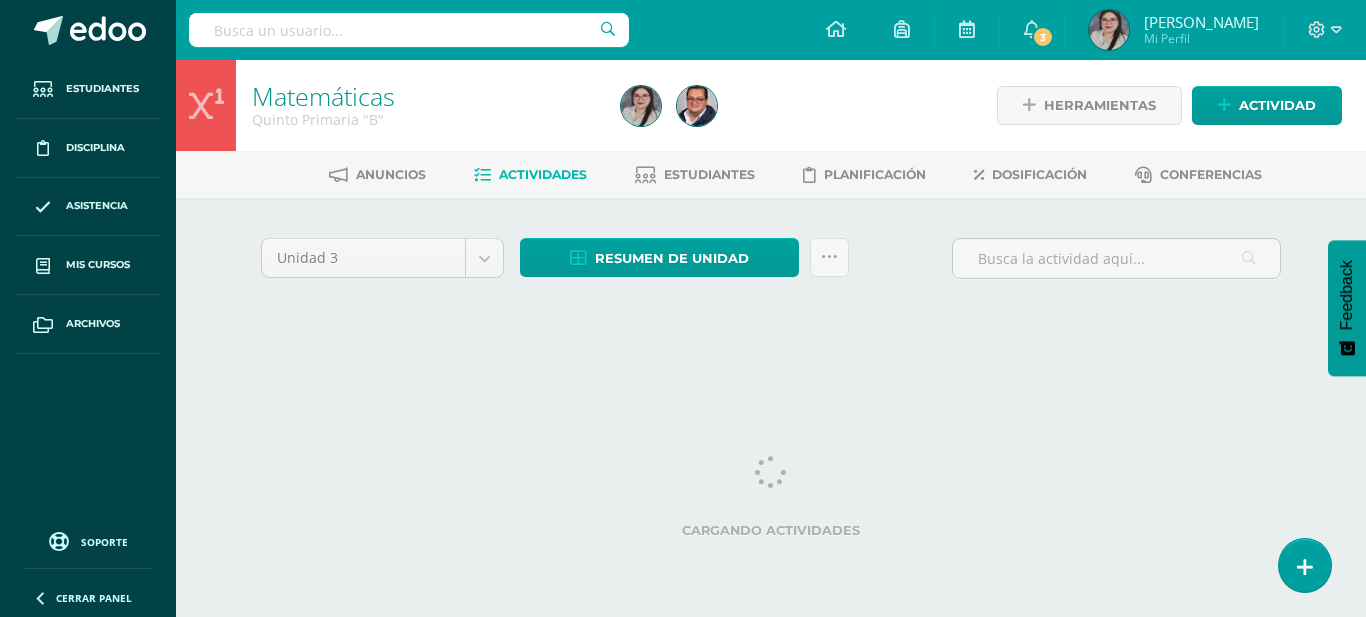 click at bounding box center (697, 105) 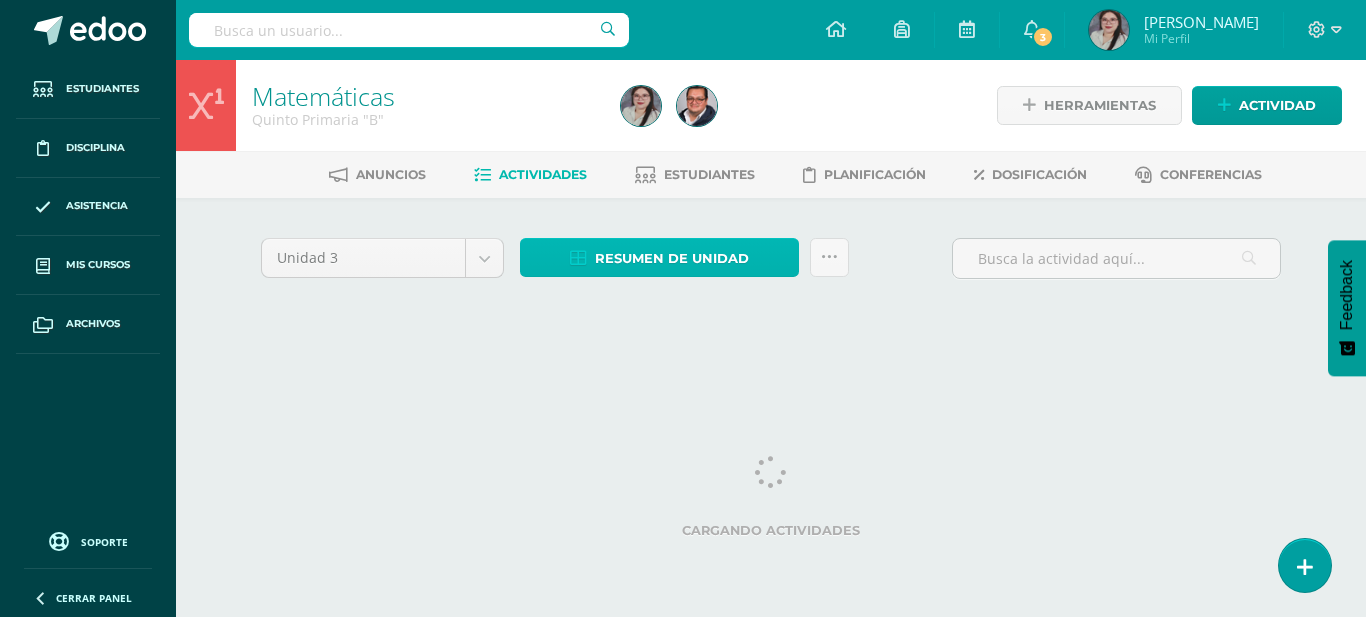 click on "Resumen de unidad" at bounding box center [672, 258] 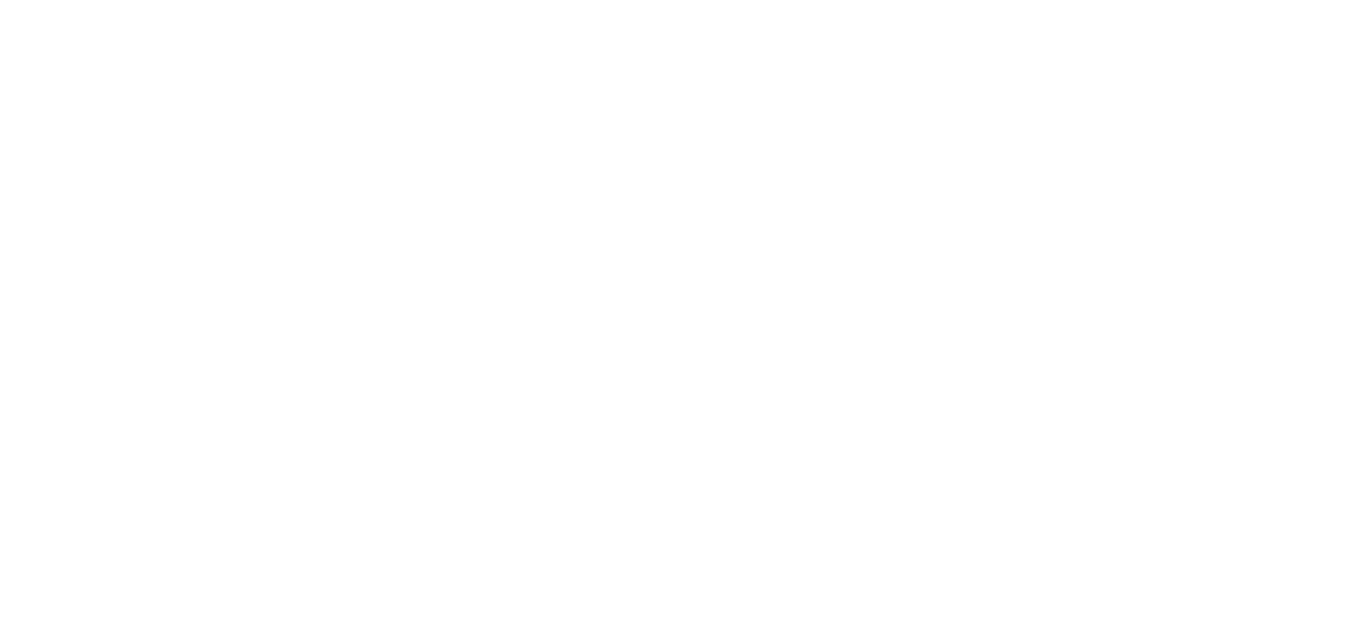 scroll, scrollTop: 0, scrollLeft: 0, axis: both 